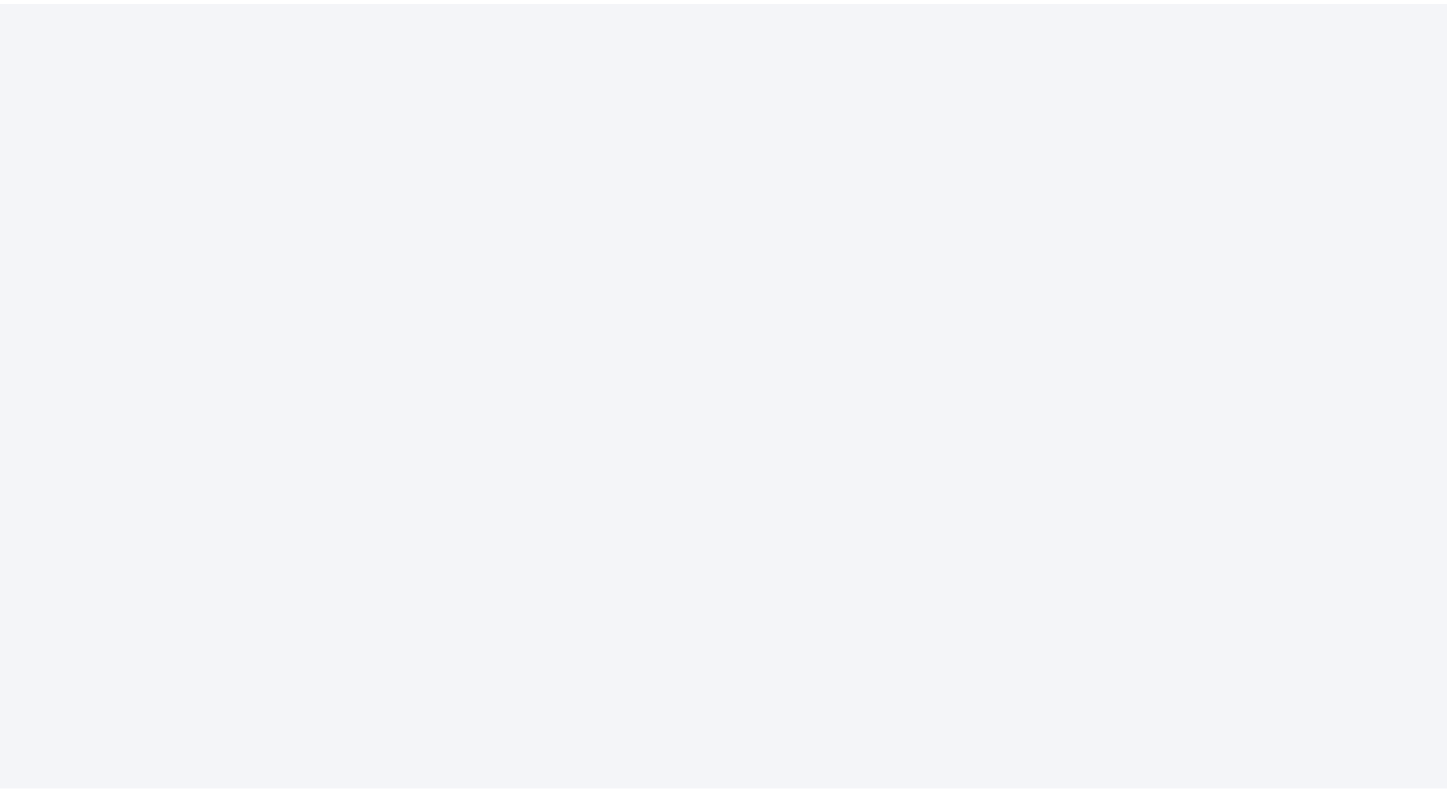 scroll, scrollTop: 0, scrollLeft: 0, axis: both 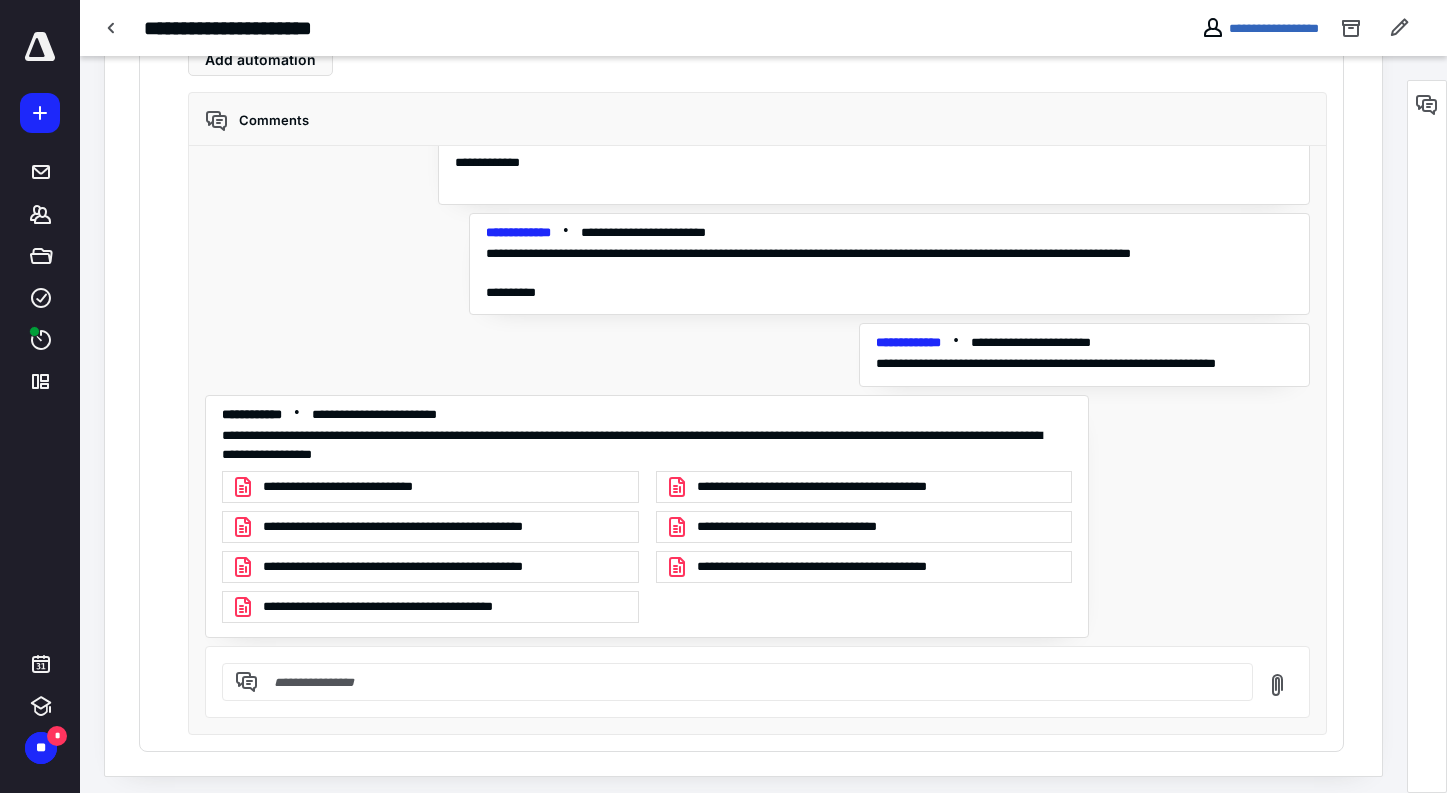 click at bounding box center (749, 682) 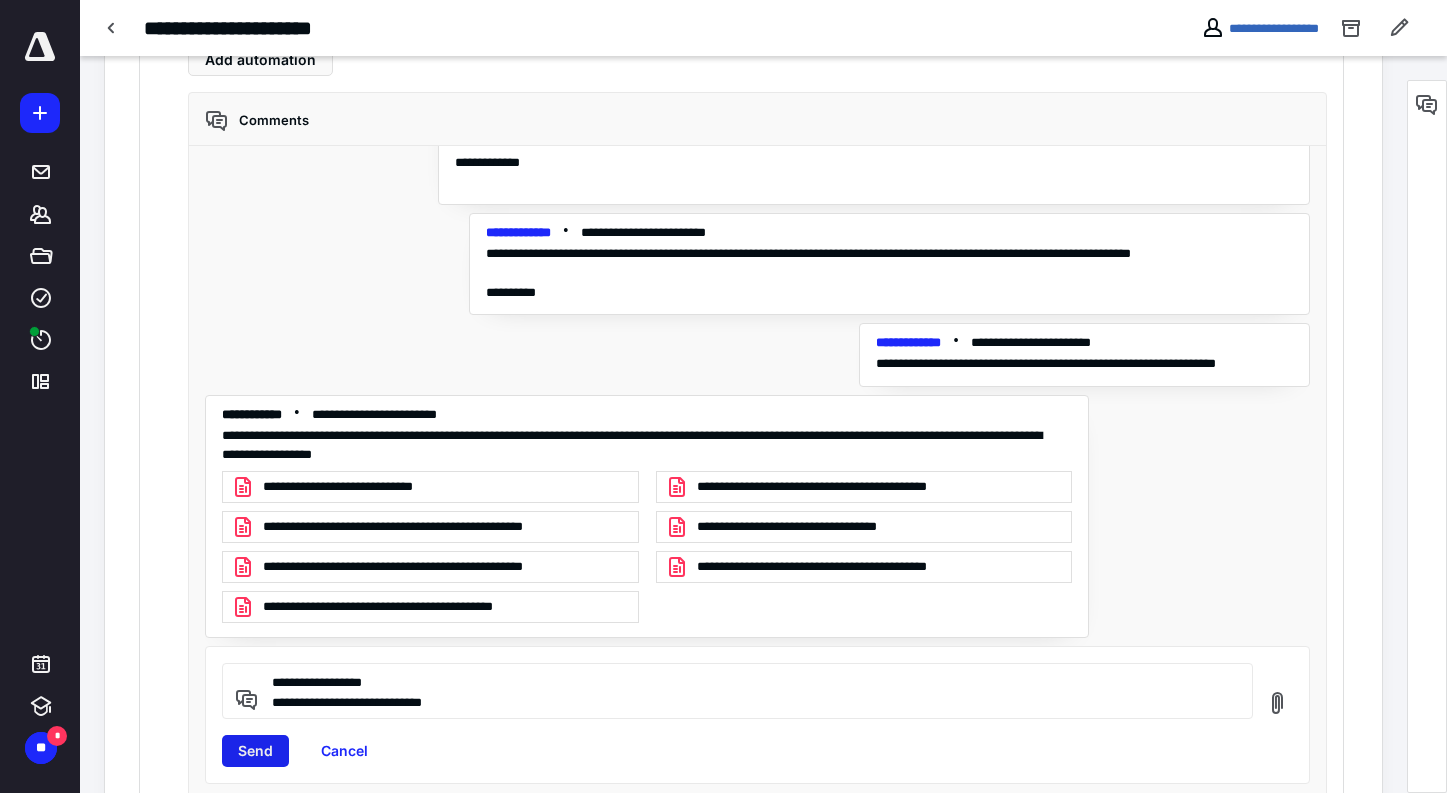 type on "**********" 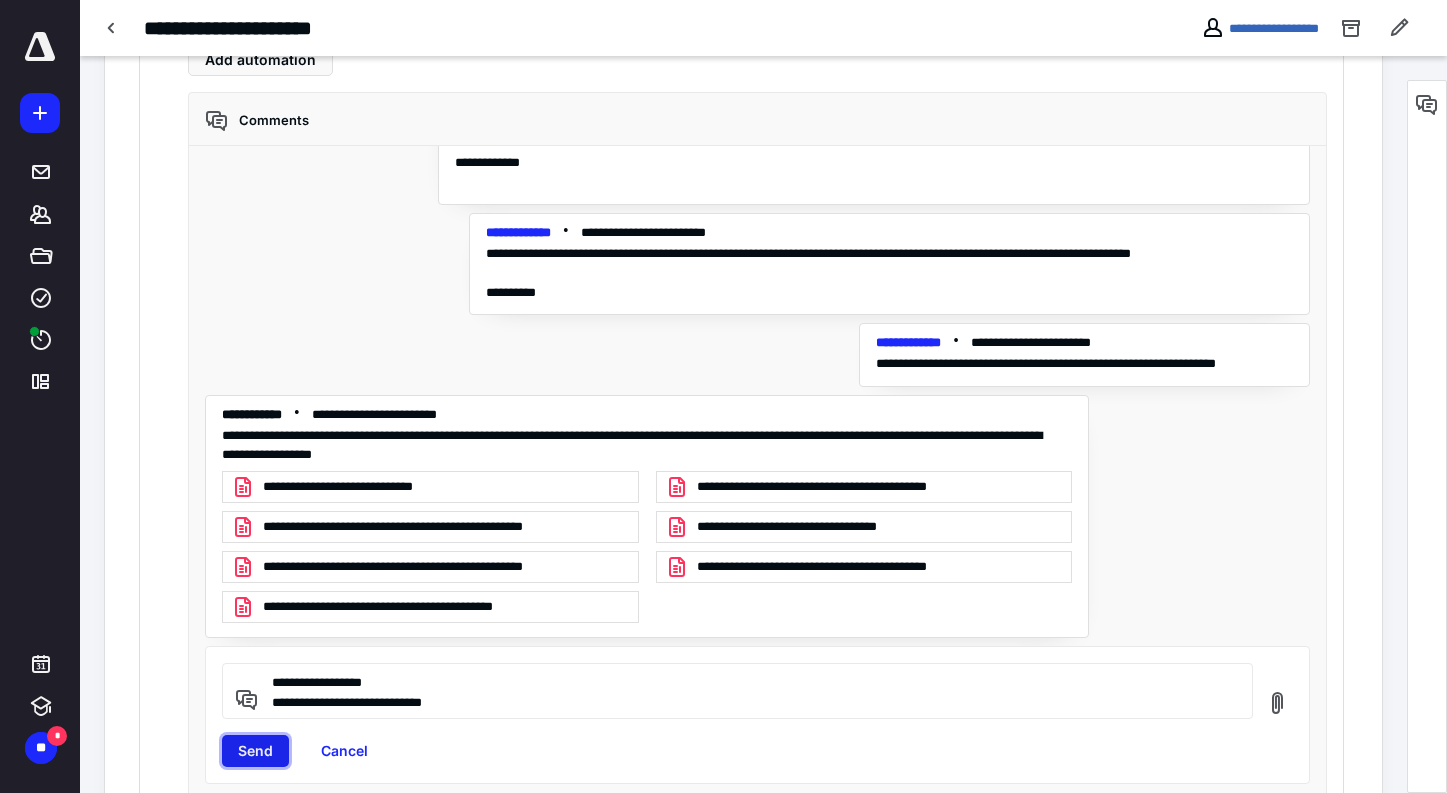 click on "Send" at bounding box center (255, 751) 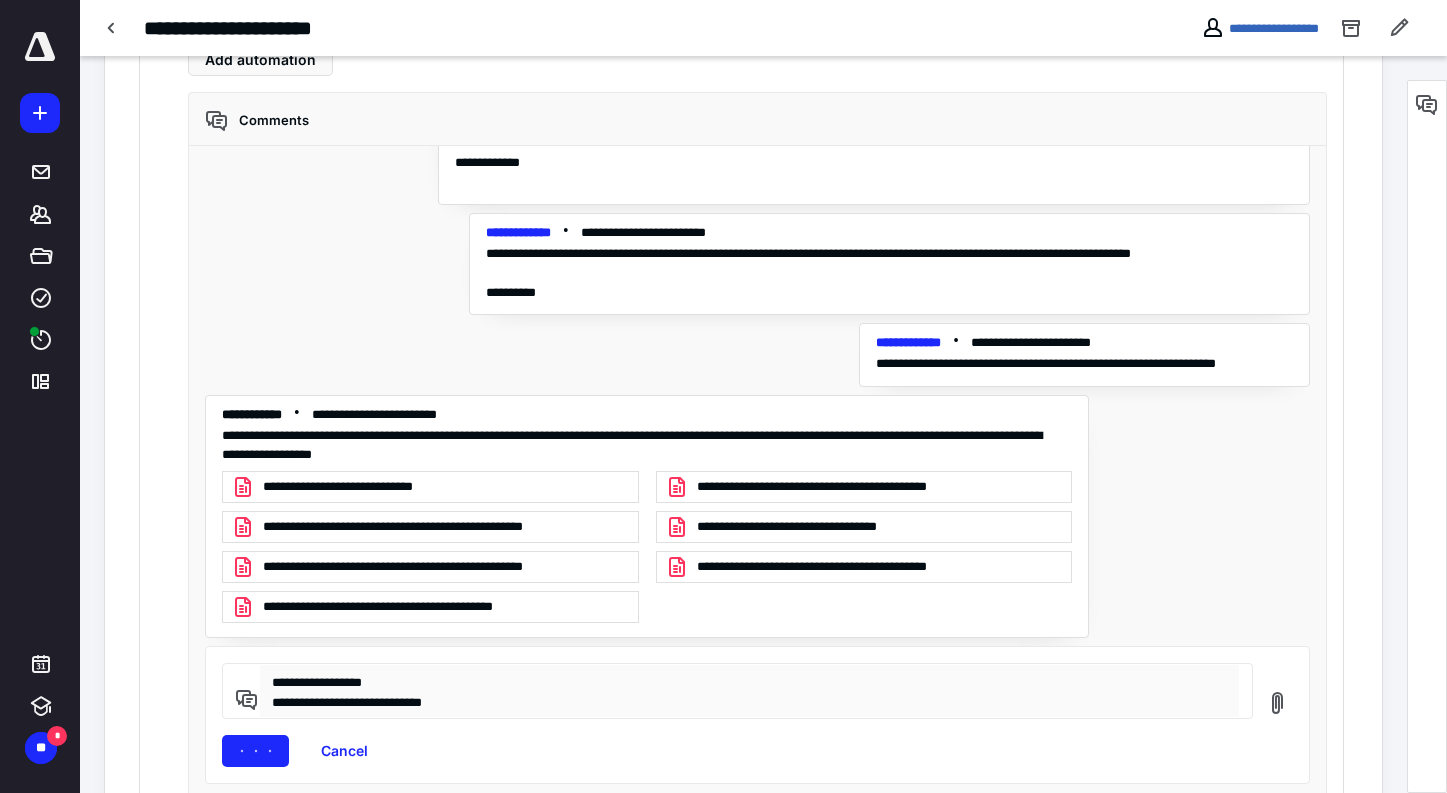 type 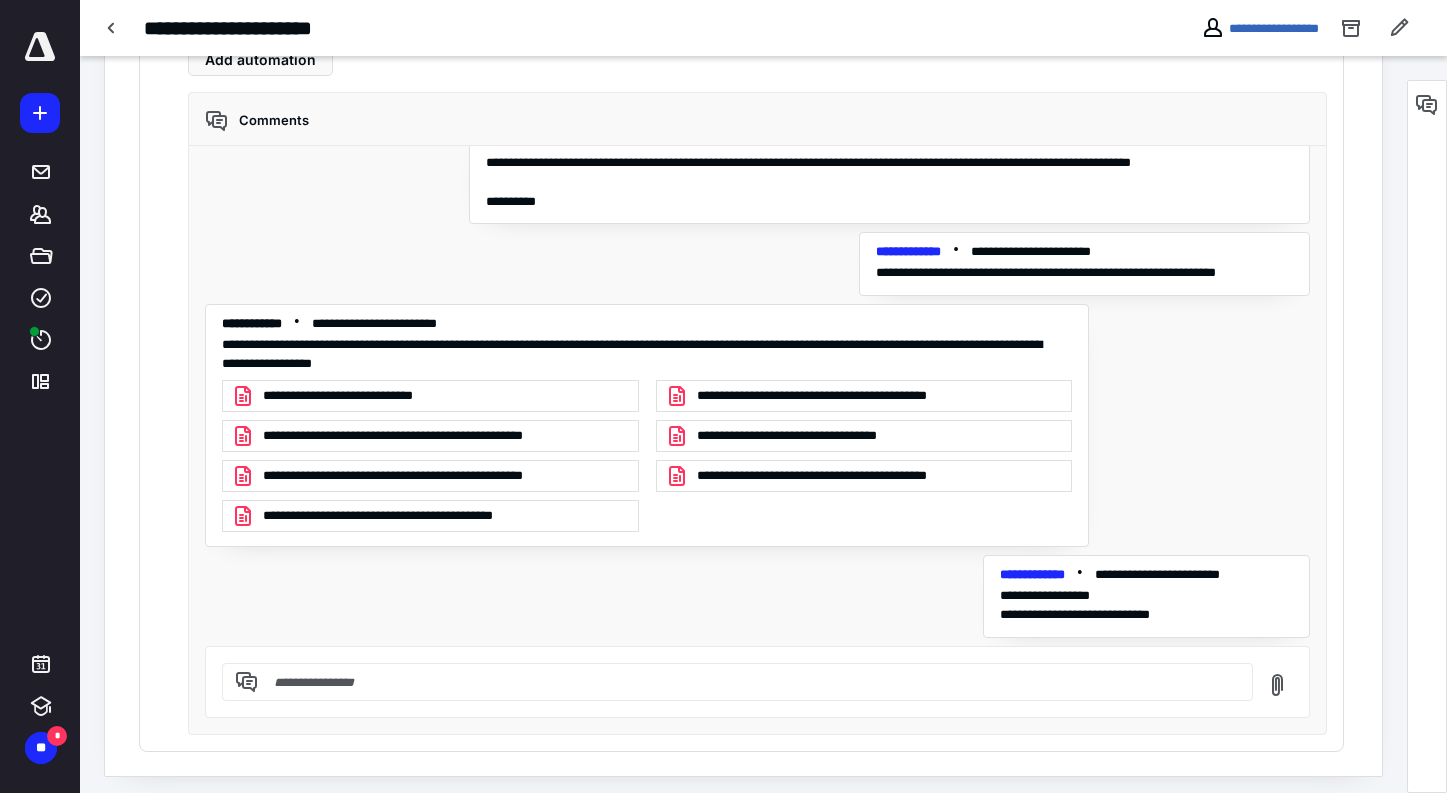 scroll, scrollTop: 0, scrollLeft: 0, axis: both 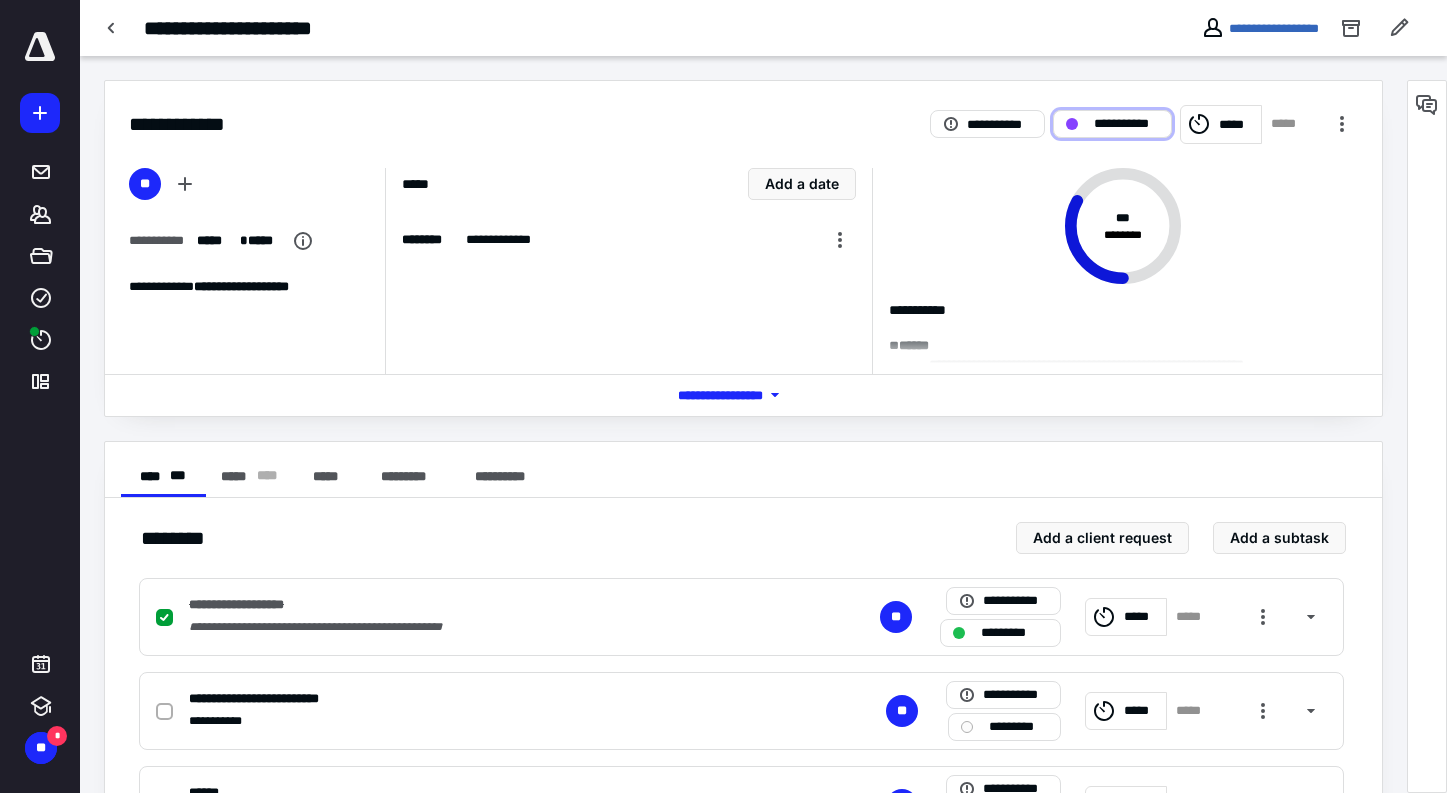 click on "**********" at bounding box center [1126, 124] 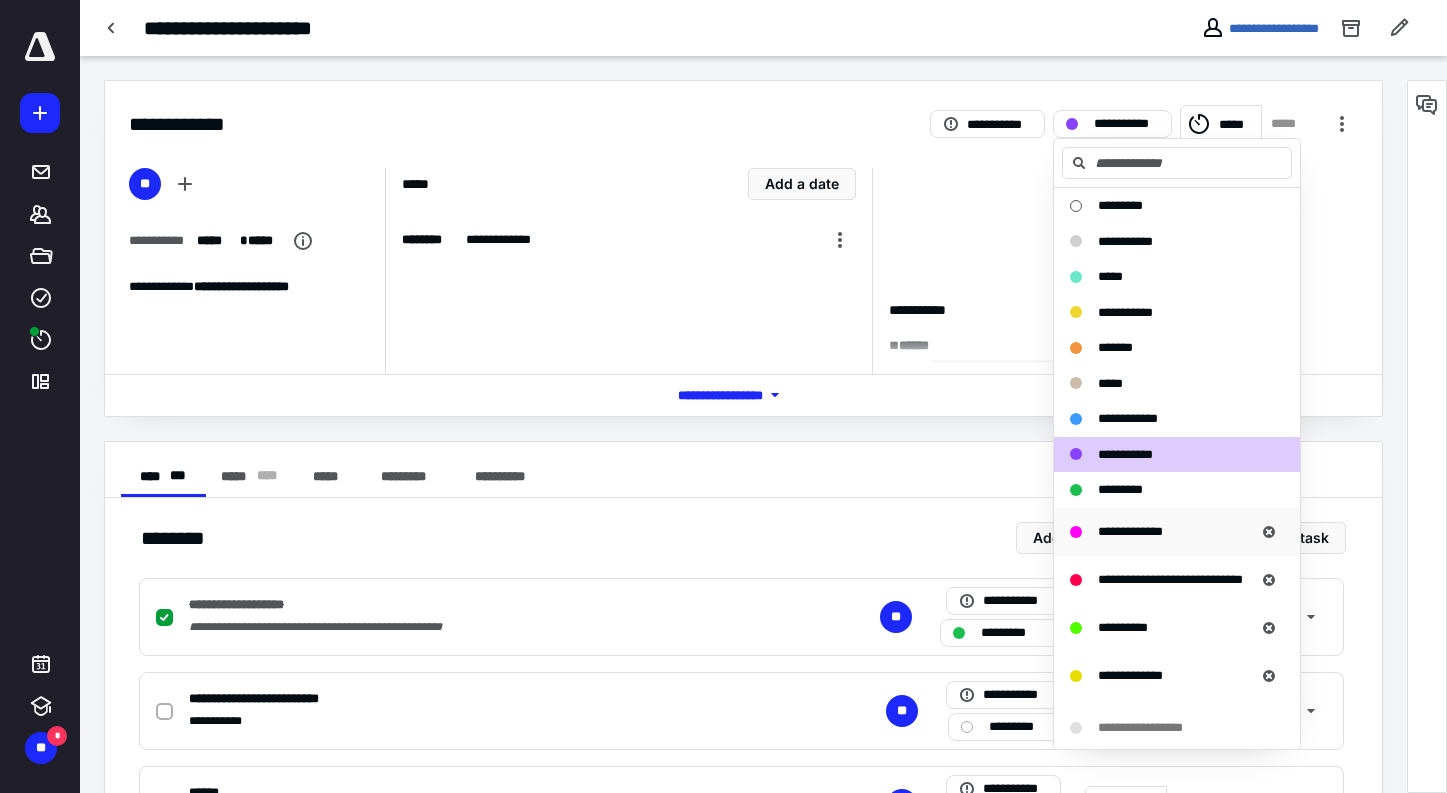click on "**********" at bounding box center [1130, 531] 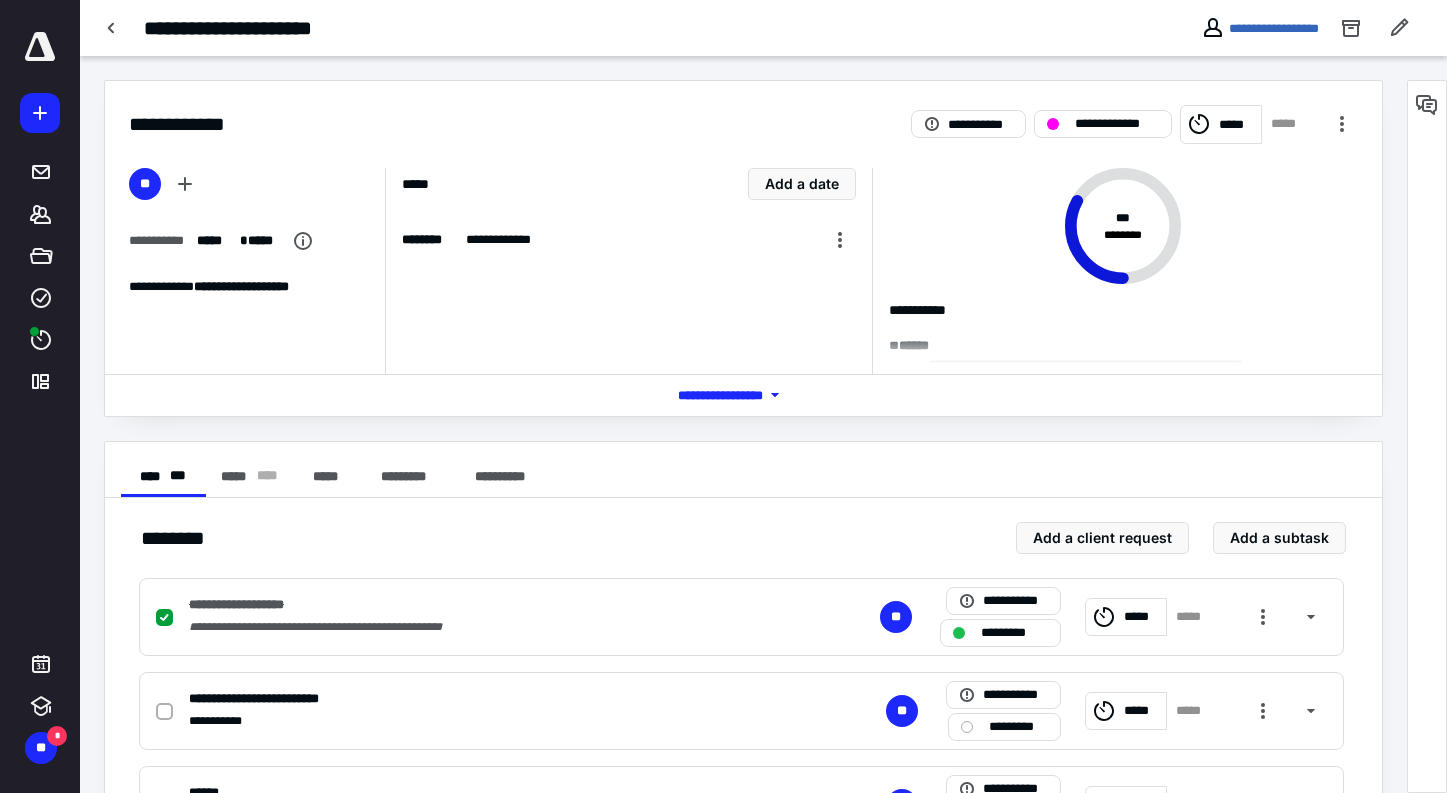 scroll, scrollTop: 444, scrollLeft: 0, axis: vertical 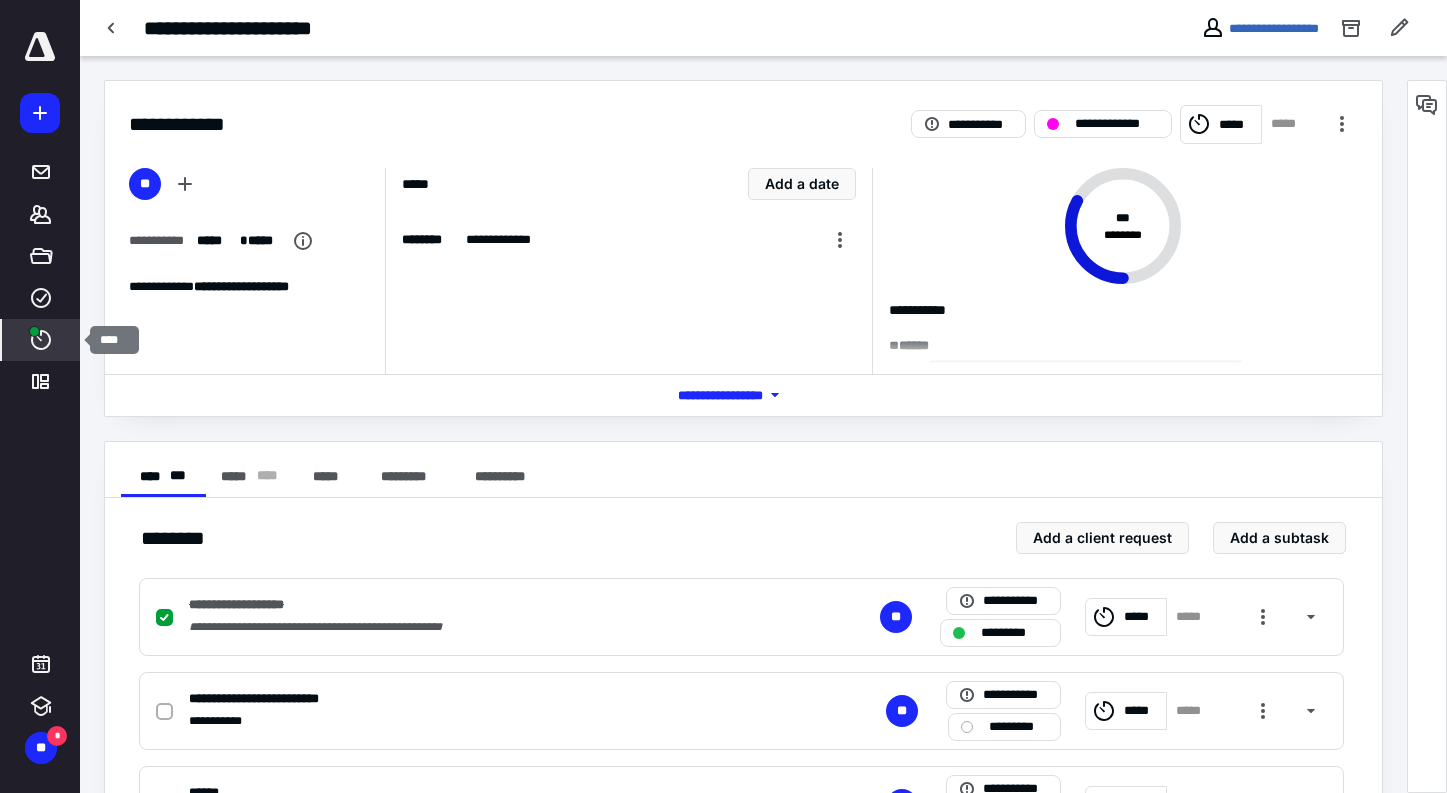 click at bounding box center (34, 331) 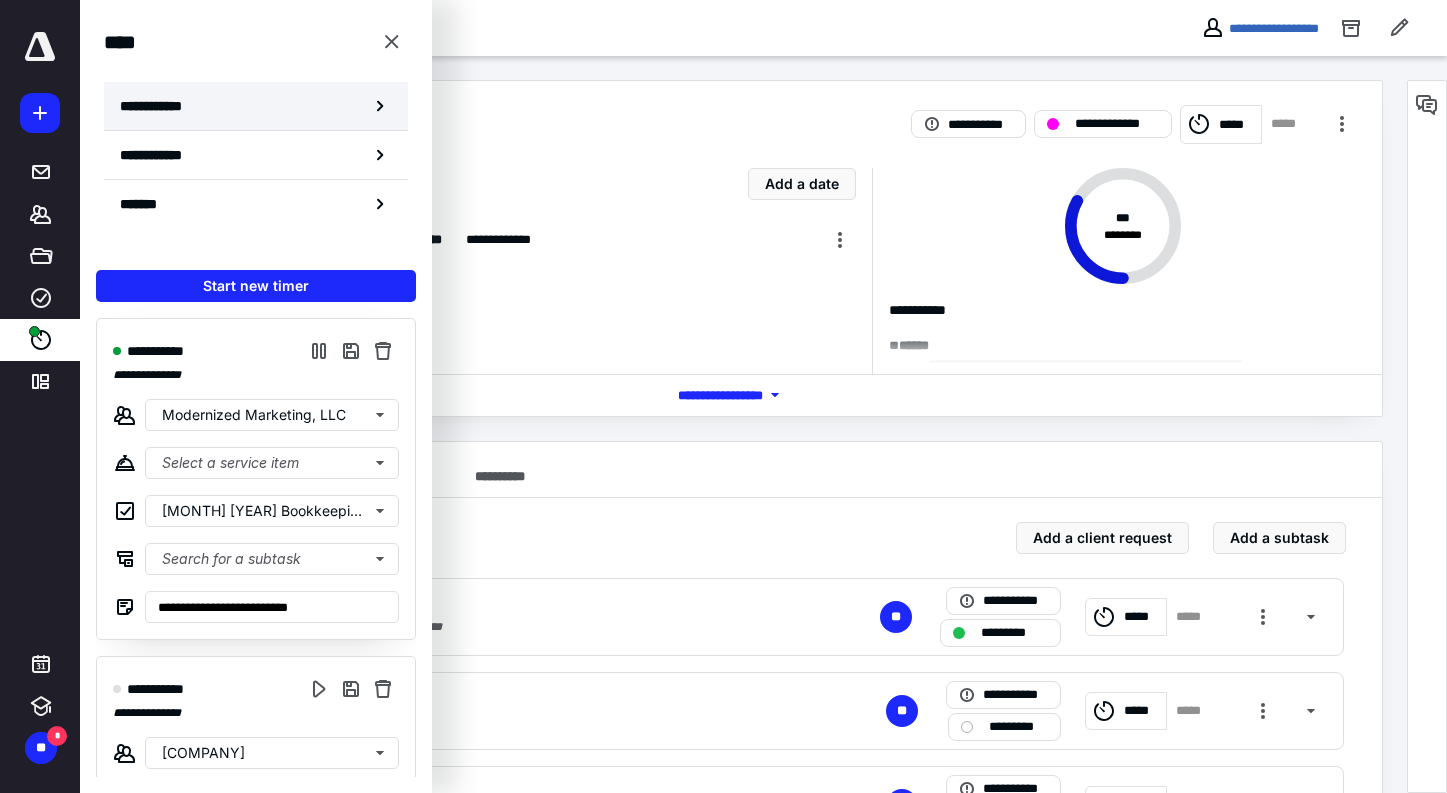 click on "**********" at bounding box center [256, 106] 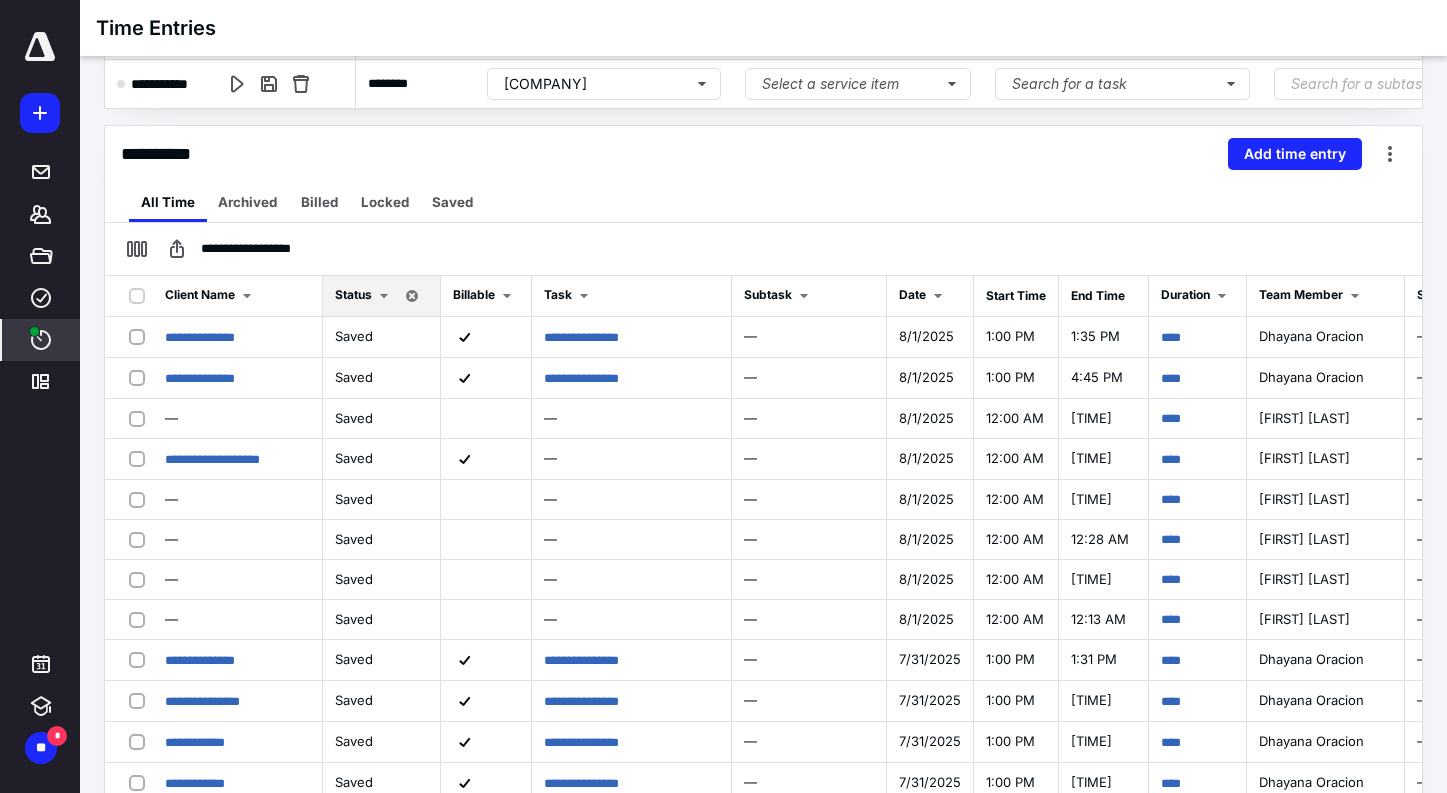 scroll, scrollTop: 295, scrollLeft: 0, axis: vertical 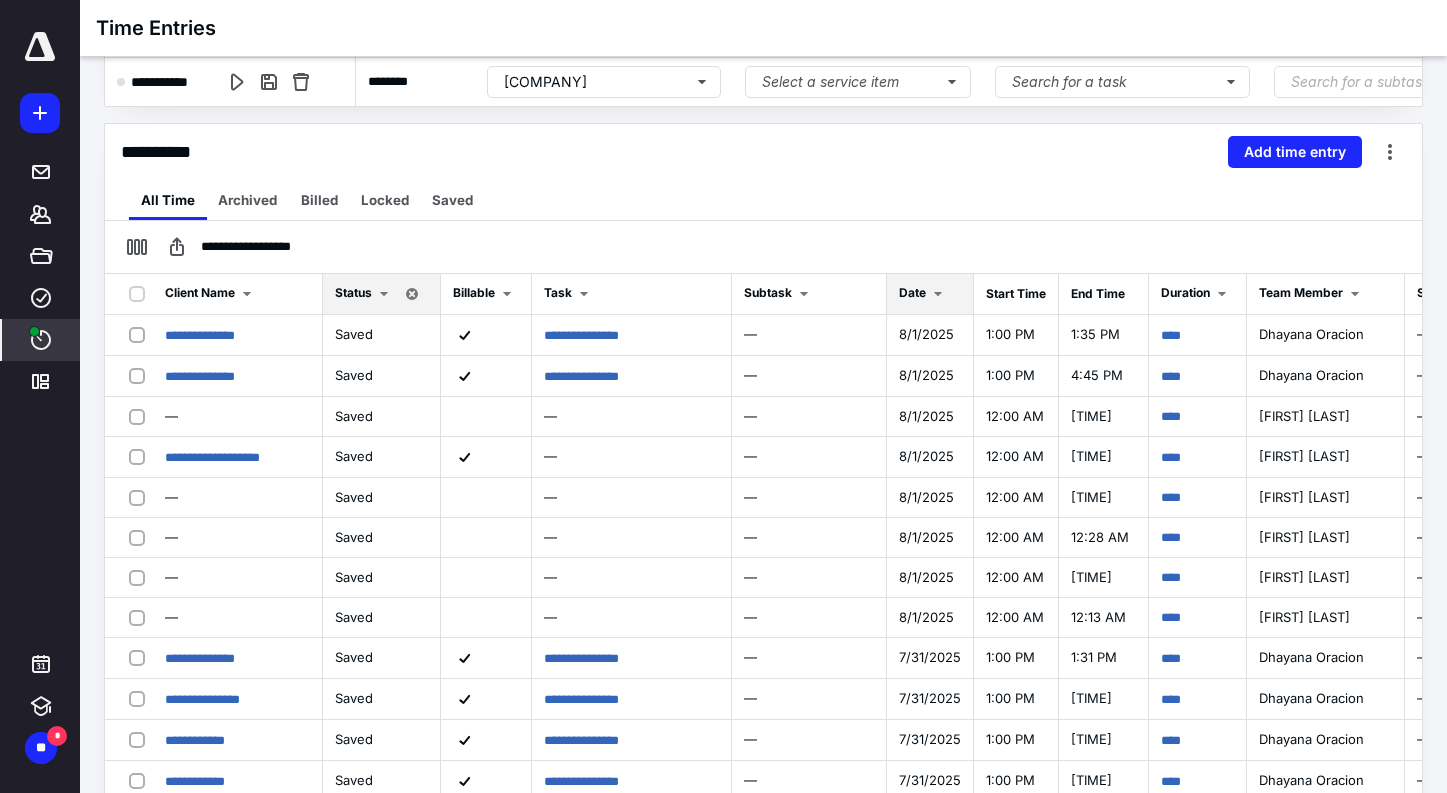 click at bounding box center [938, 294] 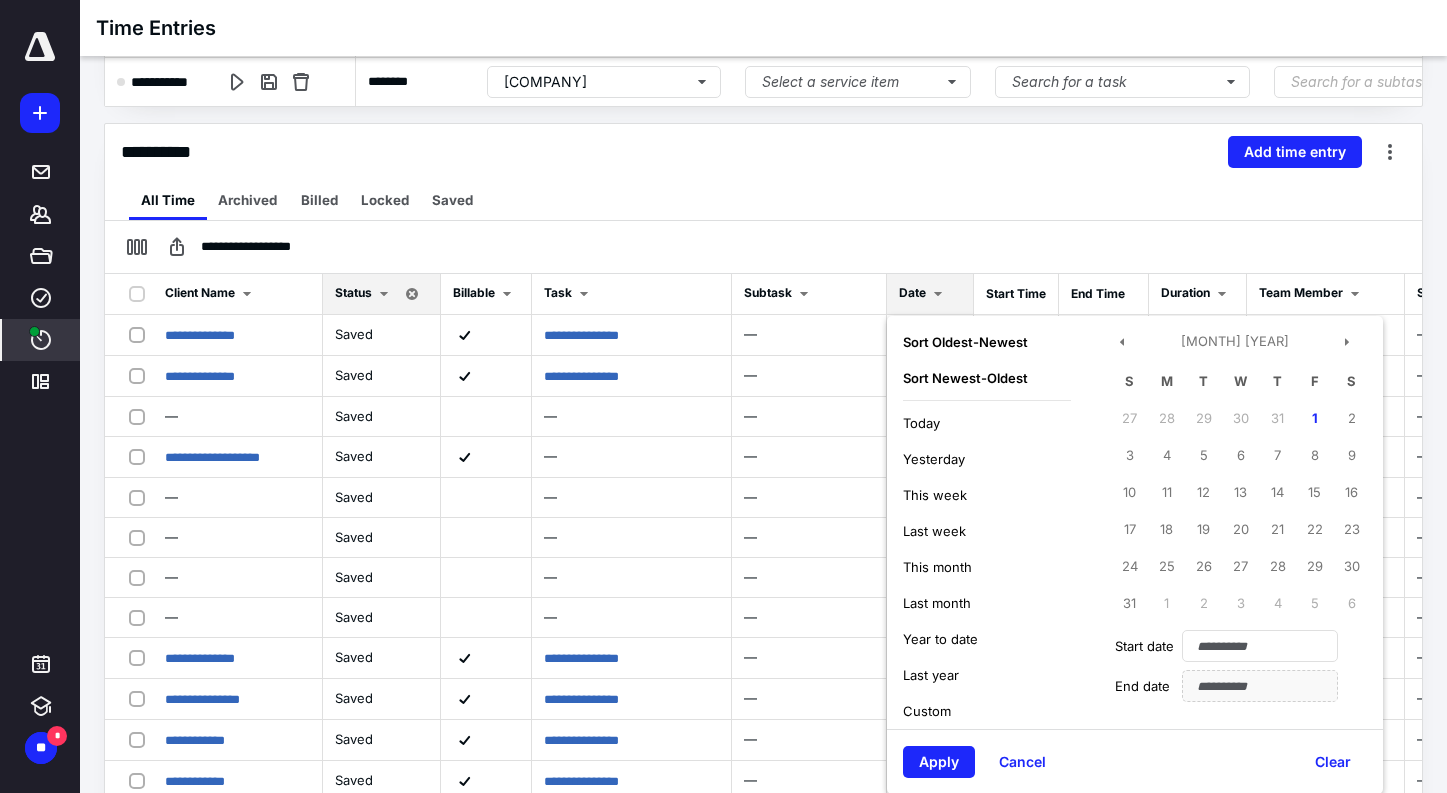 click on "This week" at bounding box center (935, 495) 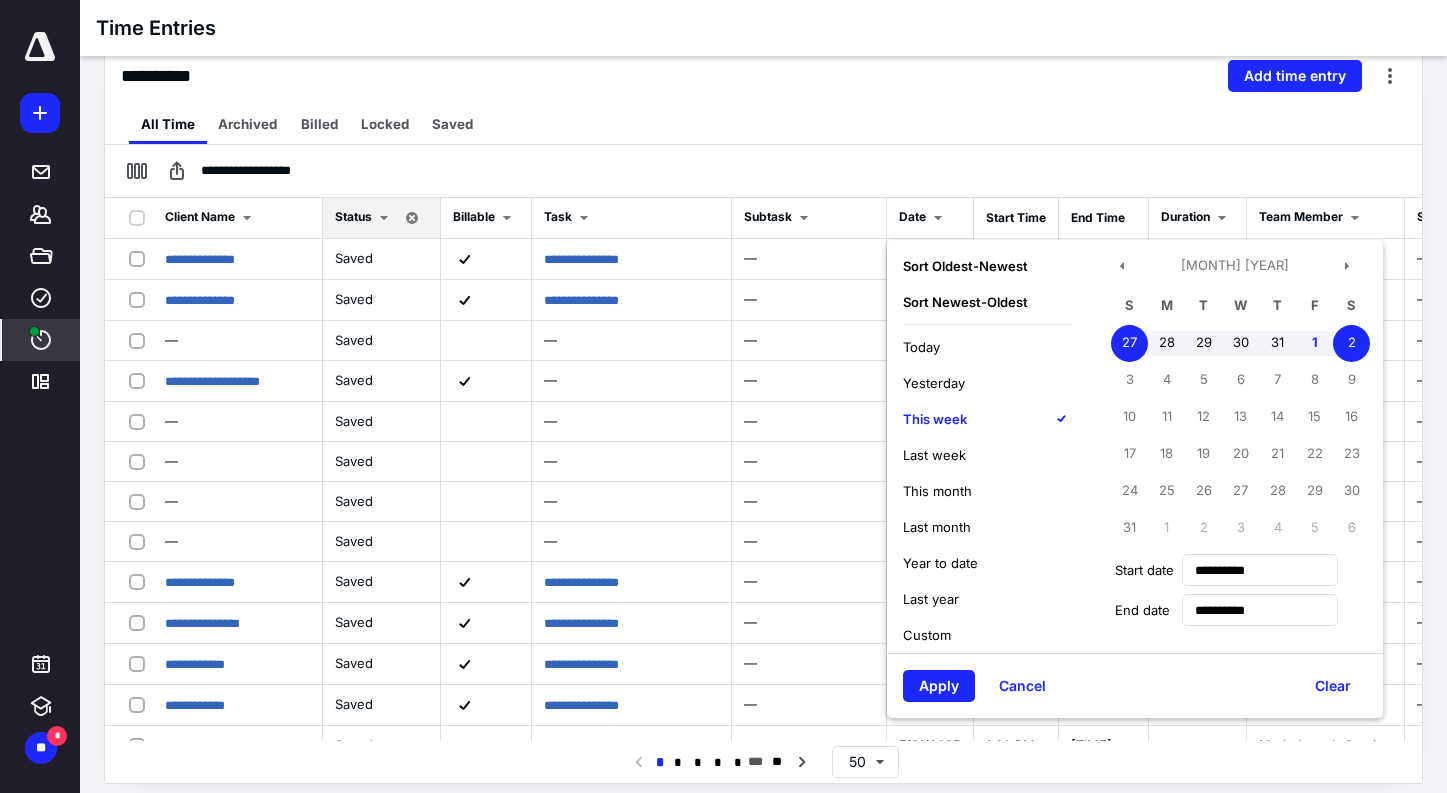 scroll, scrollTop: 377, scrollLeft: 0, axis: vertical 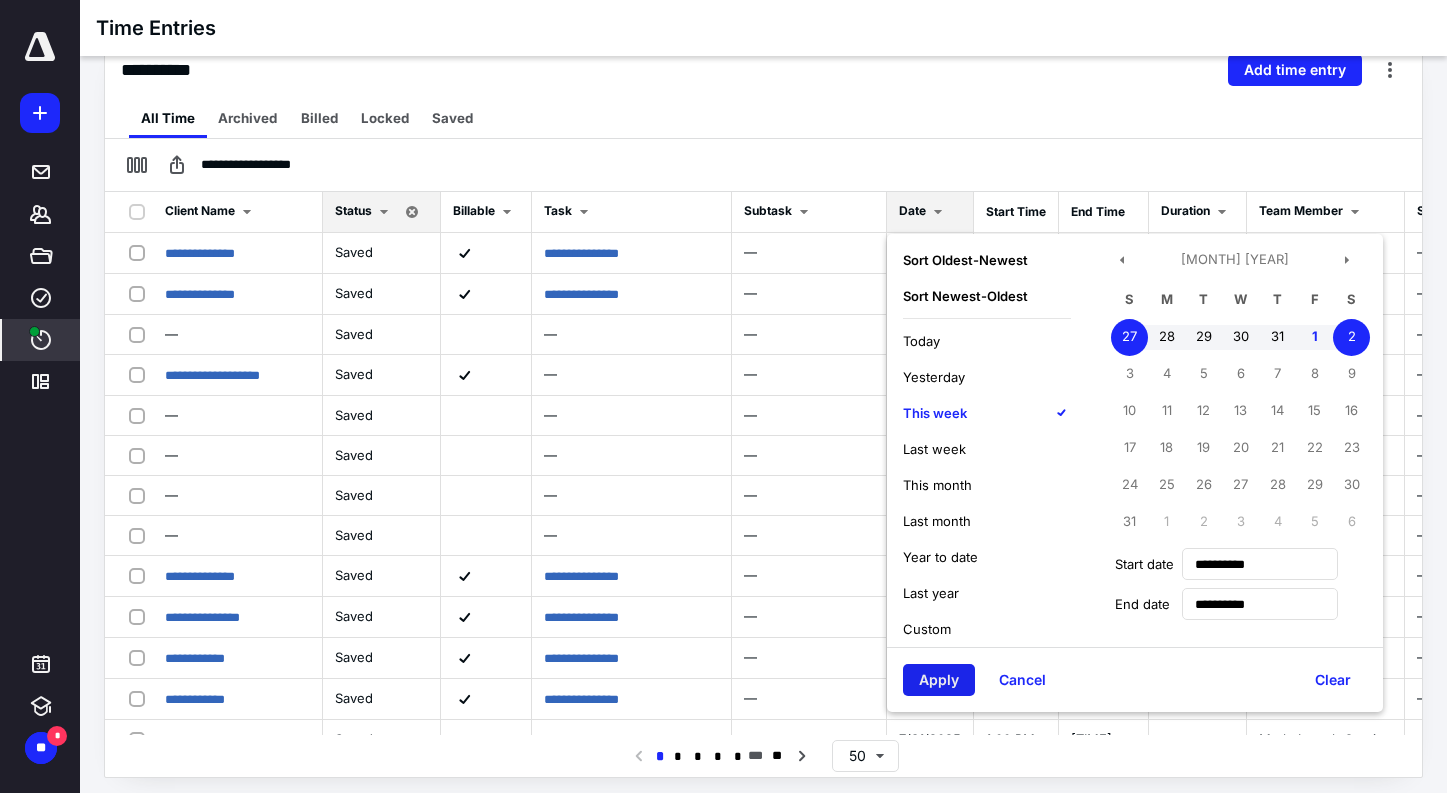 click on "Apply" at bounding box center (939, 680) 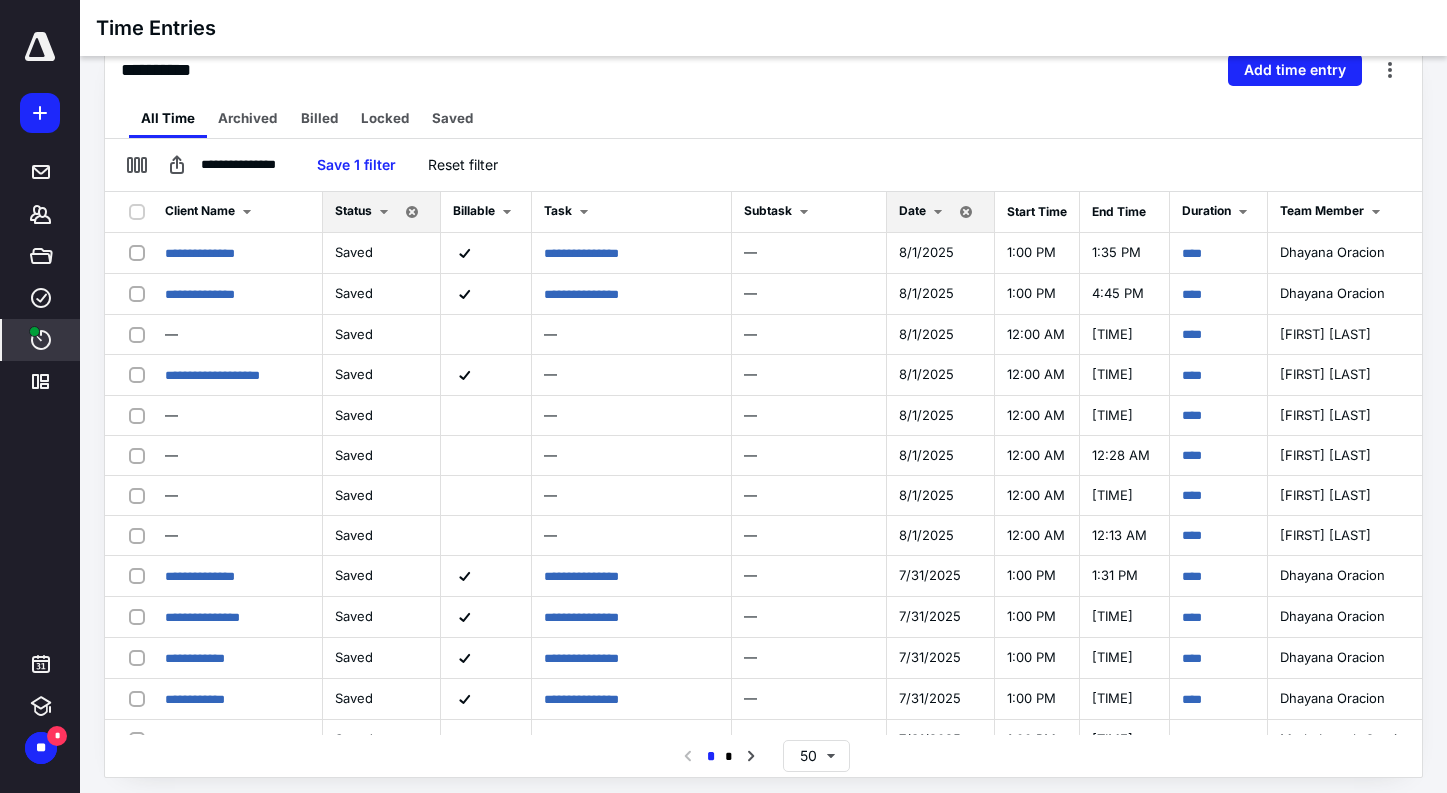 click on "Team Member" at bounding box center (1322, 210) 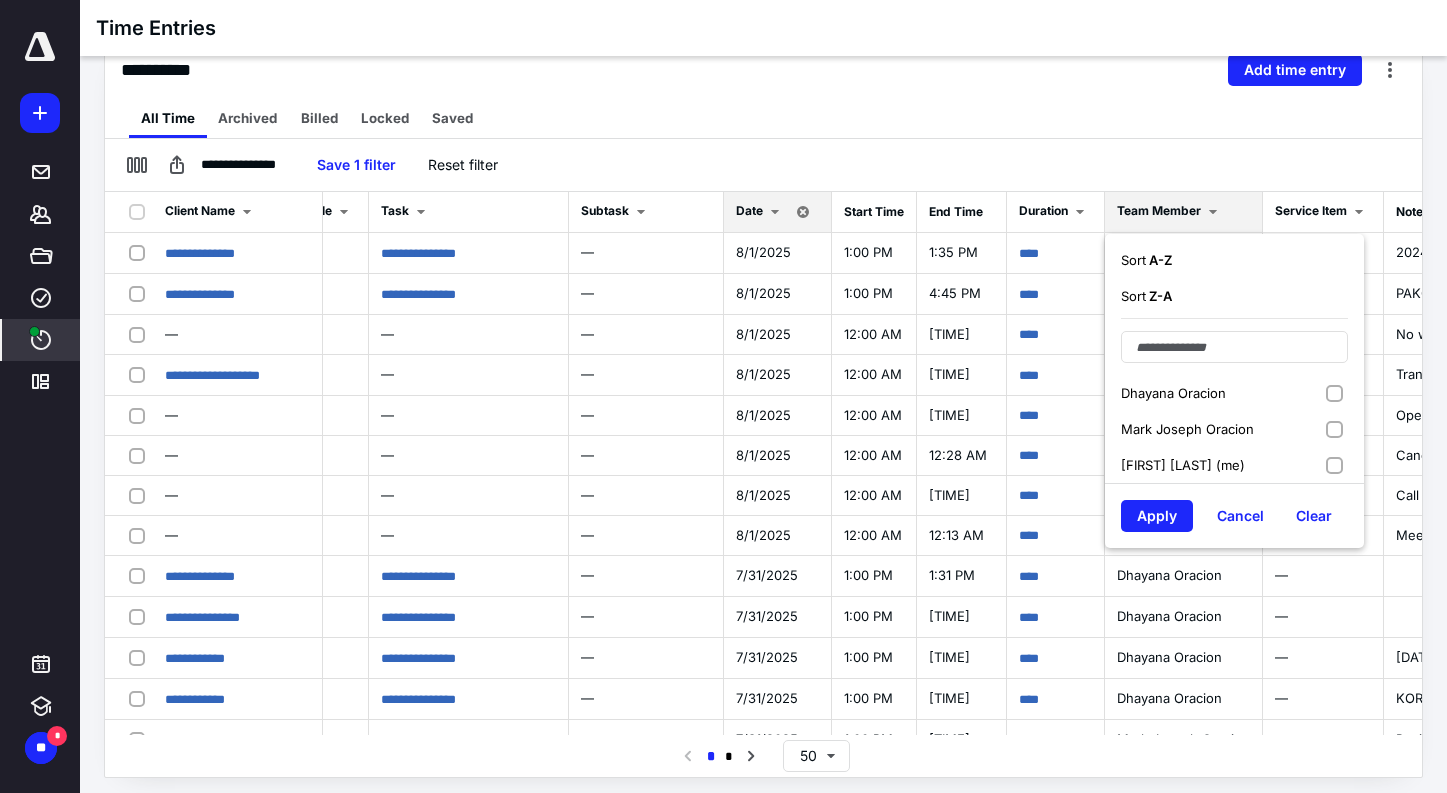 click on "[FIRST] [LAST] (me)" at bounding box center (1185, 465) 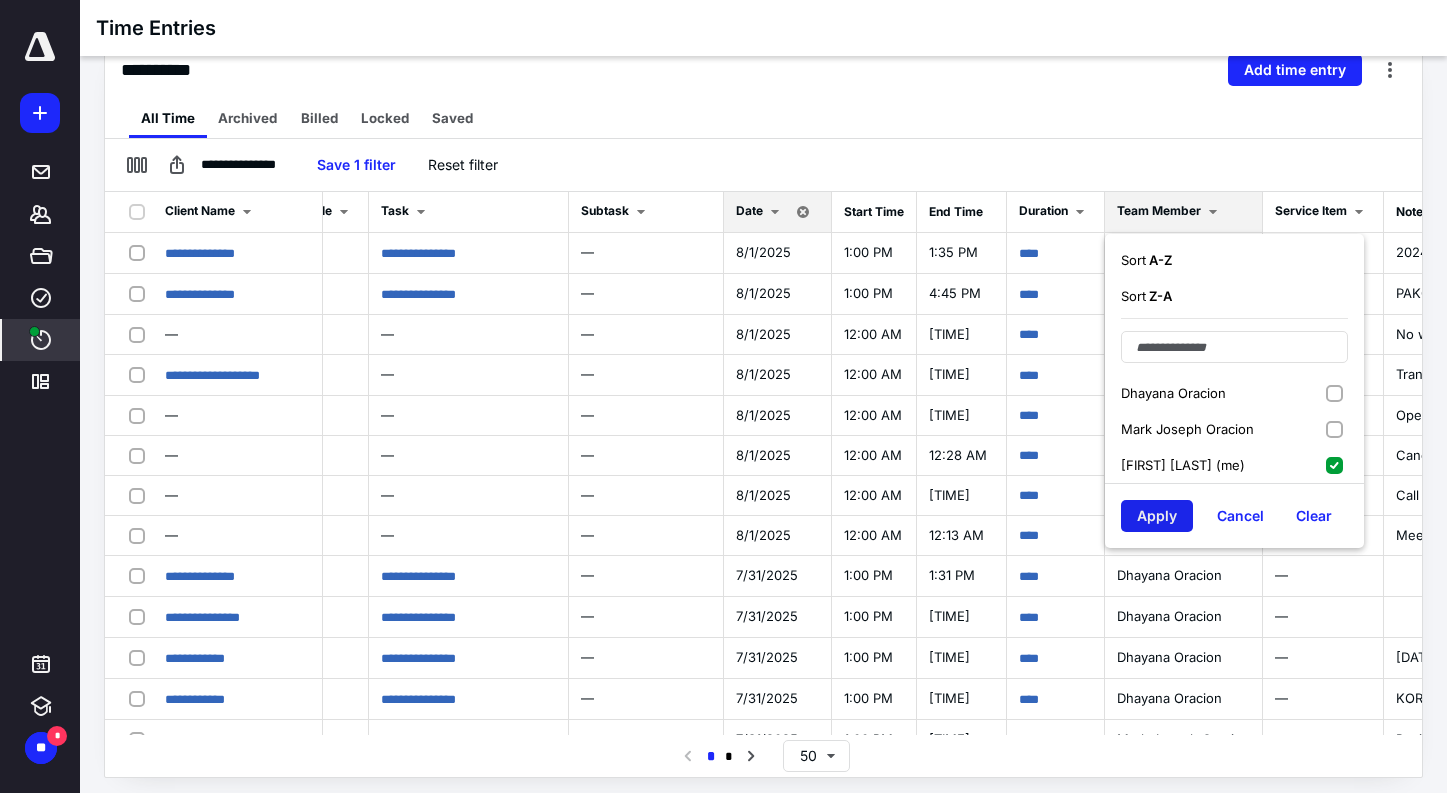 click on "Apply" at bounding box center (1157, 516) 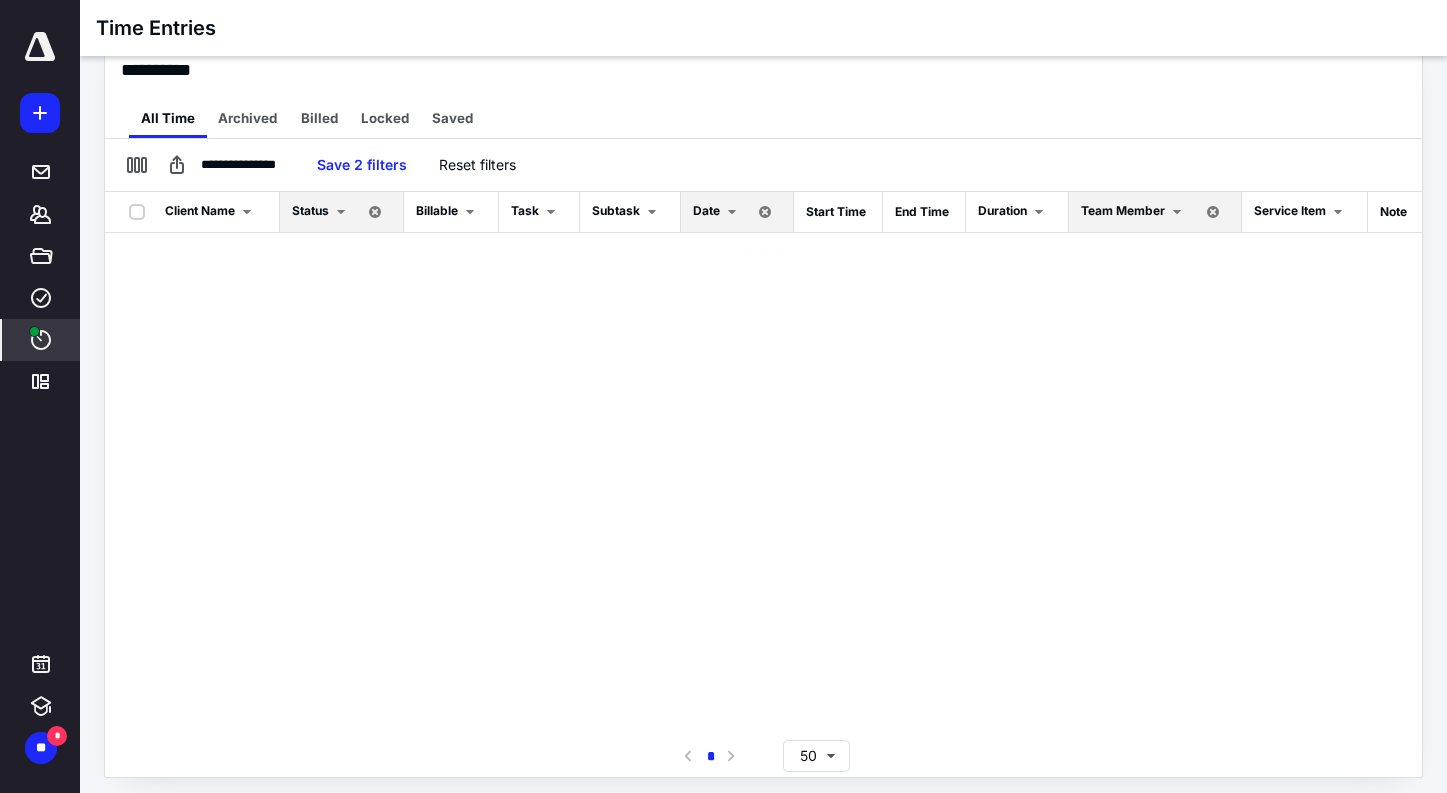 scroll, scrollTop: 0, scrollLeft: 0, axis: both 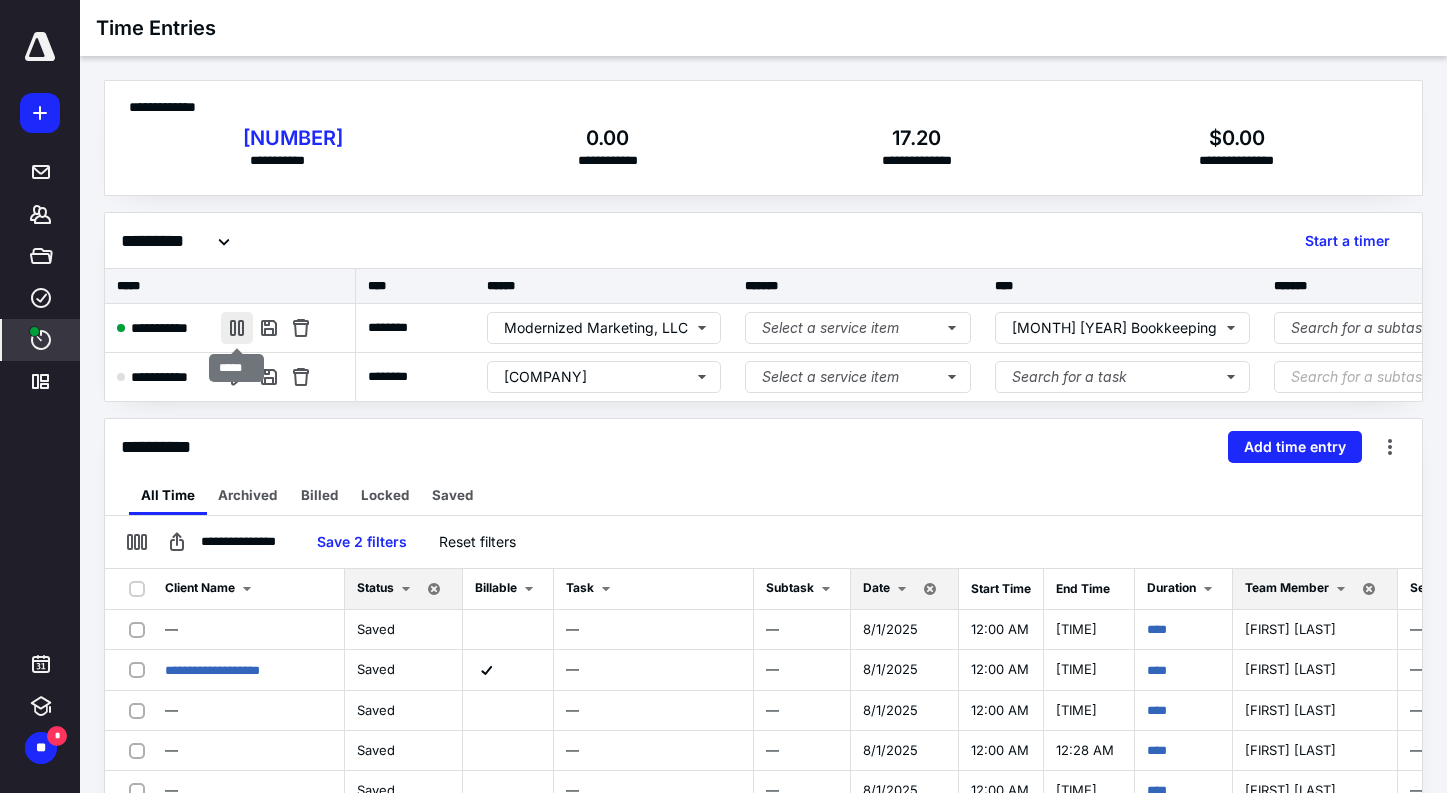 click at bounding box center [237, 328] 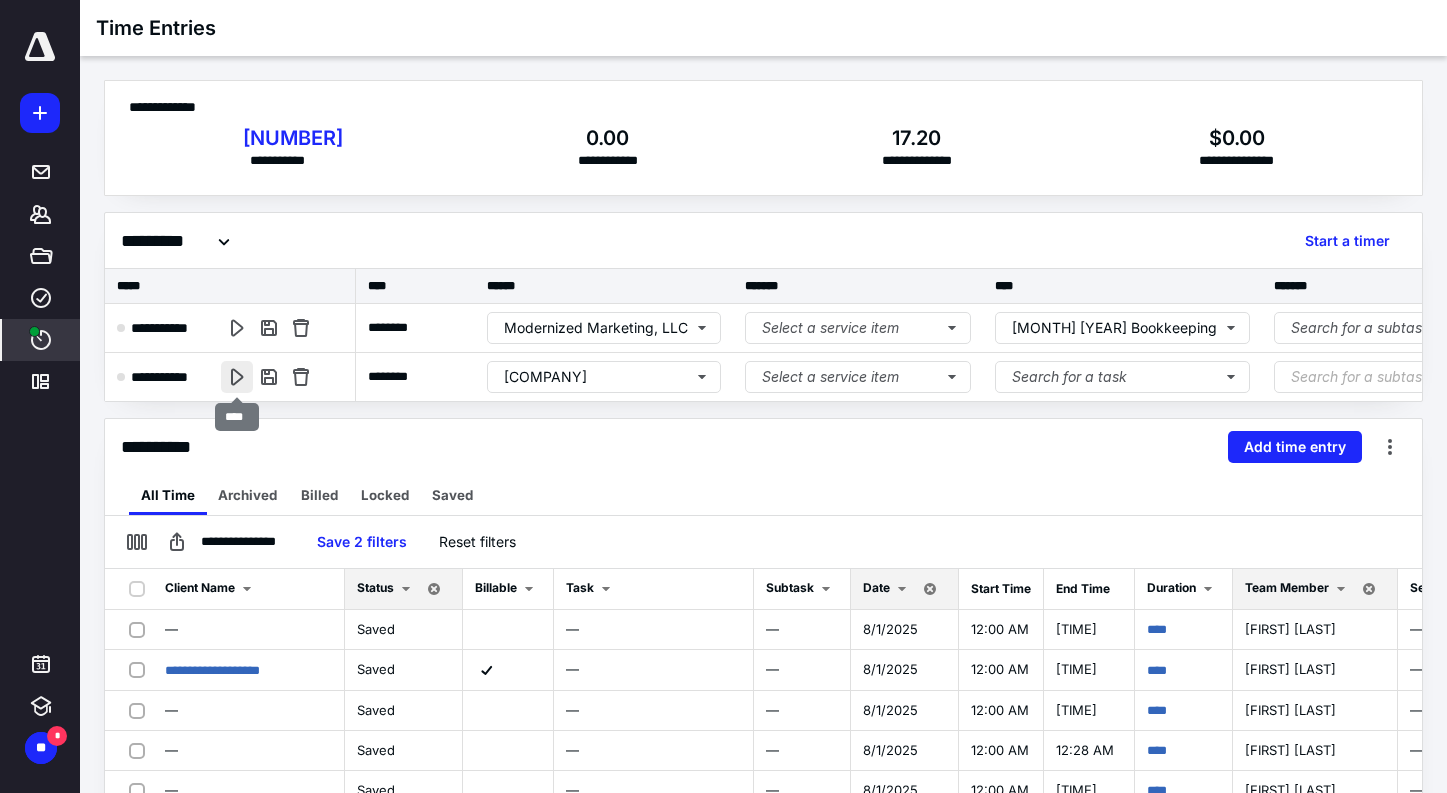 click at bounding box center (237, 377) 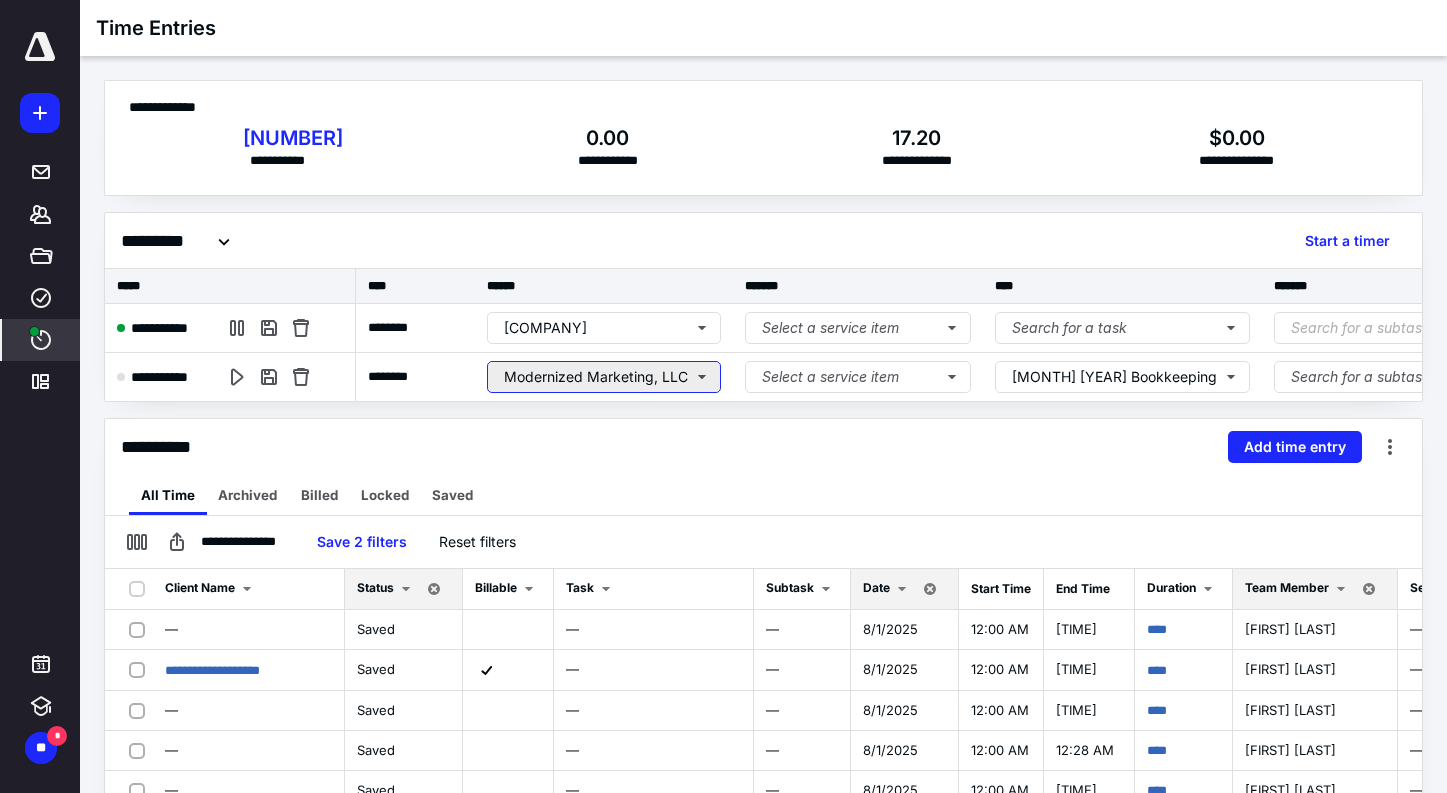 click on "Modernized Marketing, LLC" at bounding box center [604, 377] 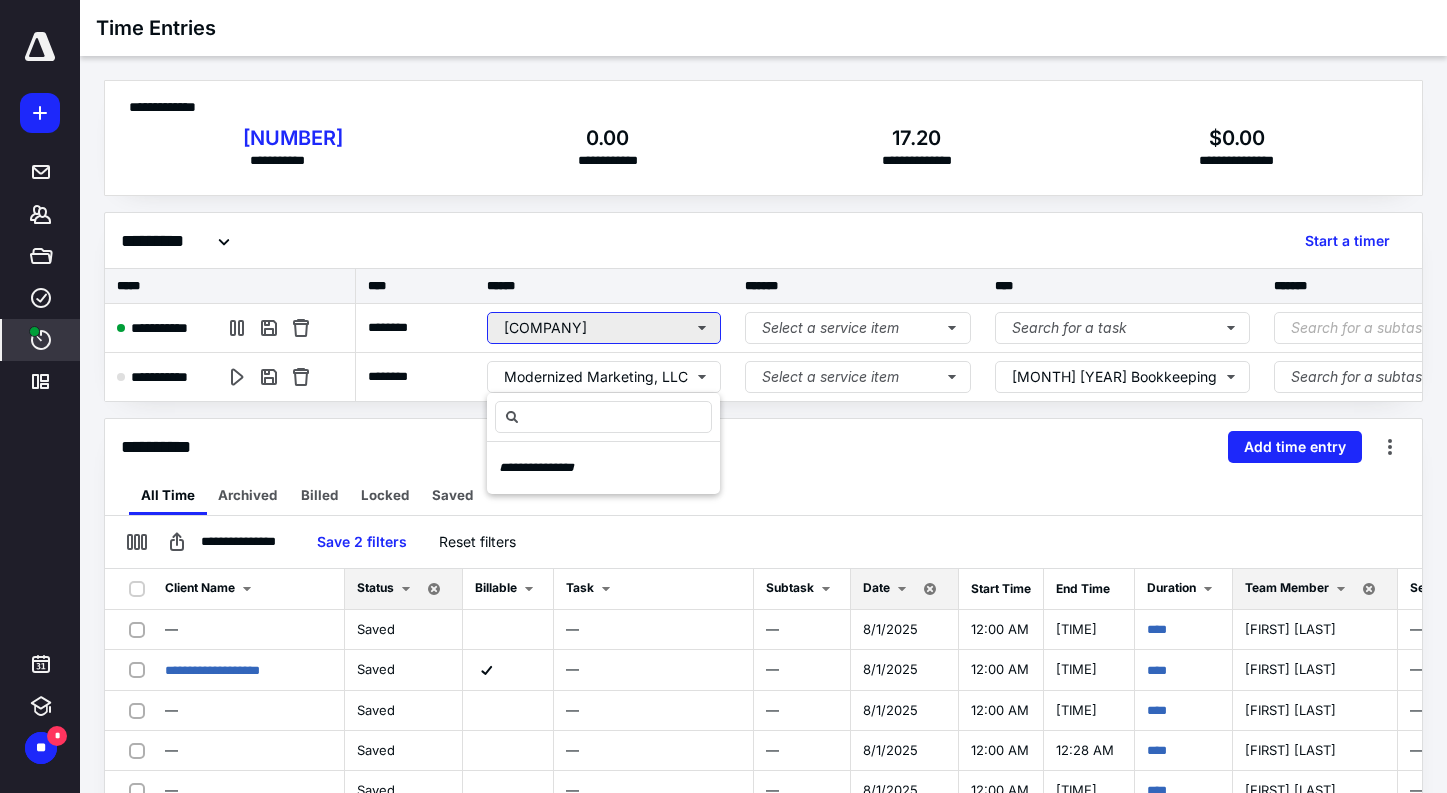 click on "[COMPANY]" at bounding box center (604, 328) 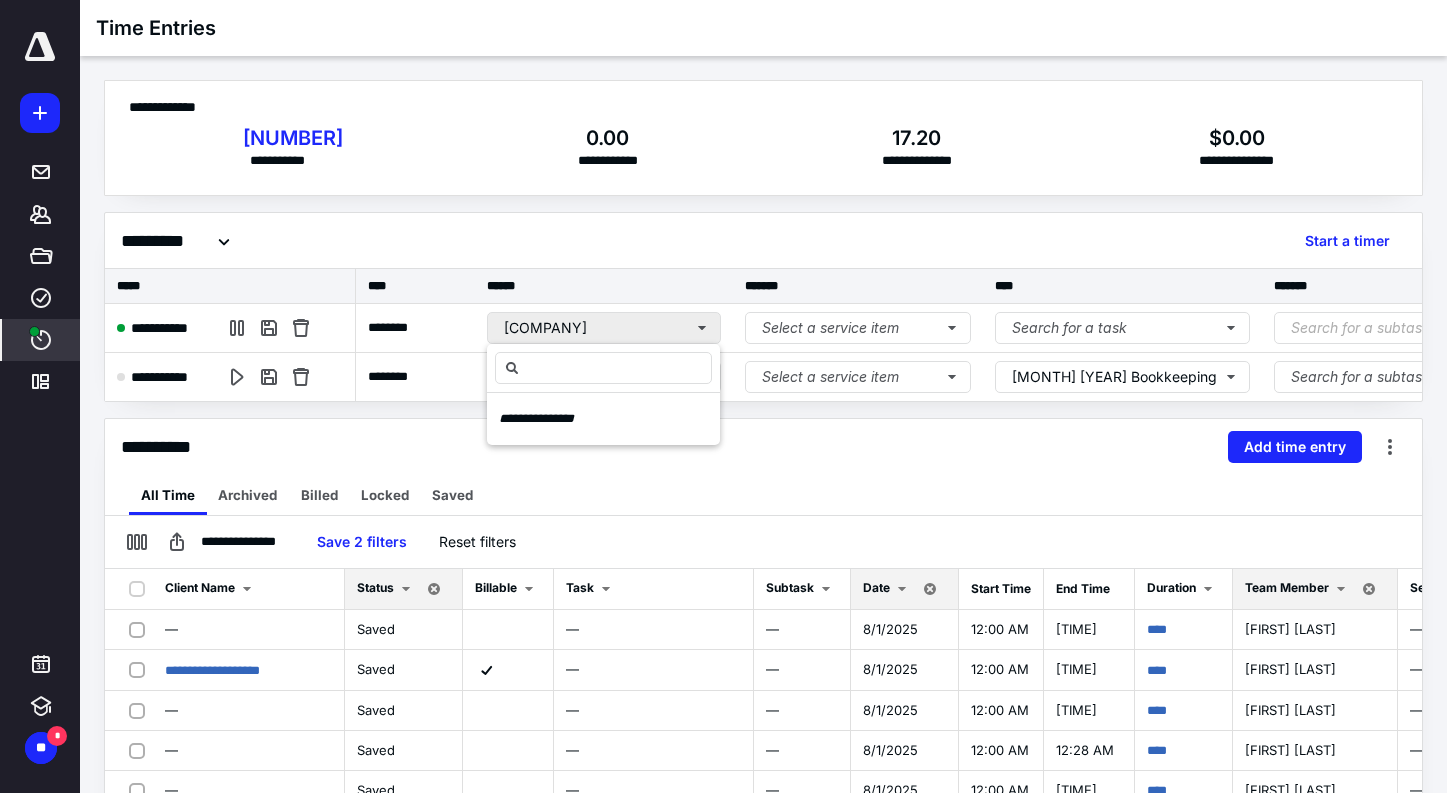 type on "*" 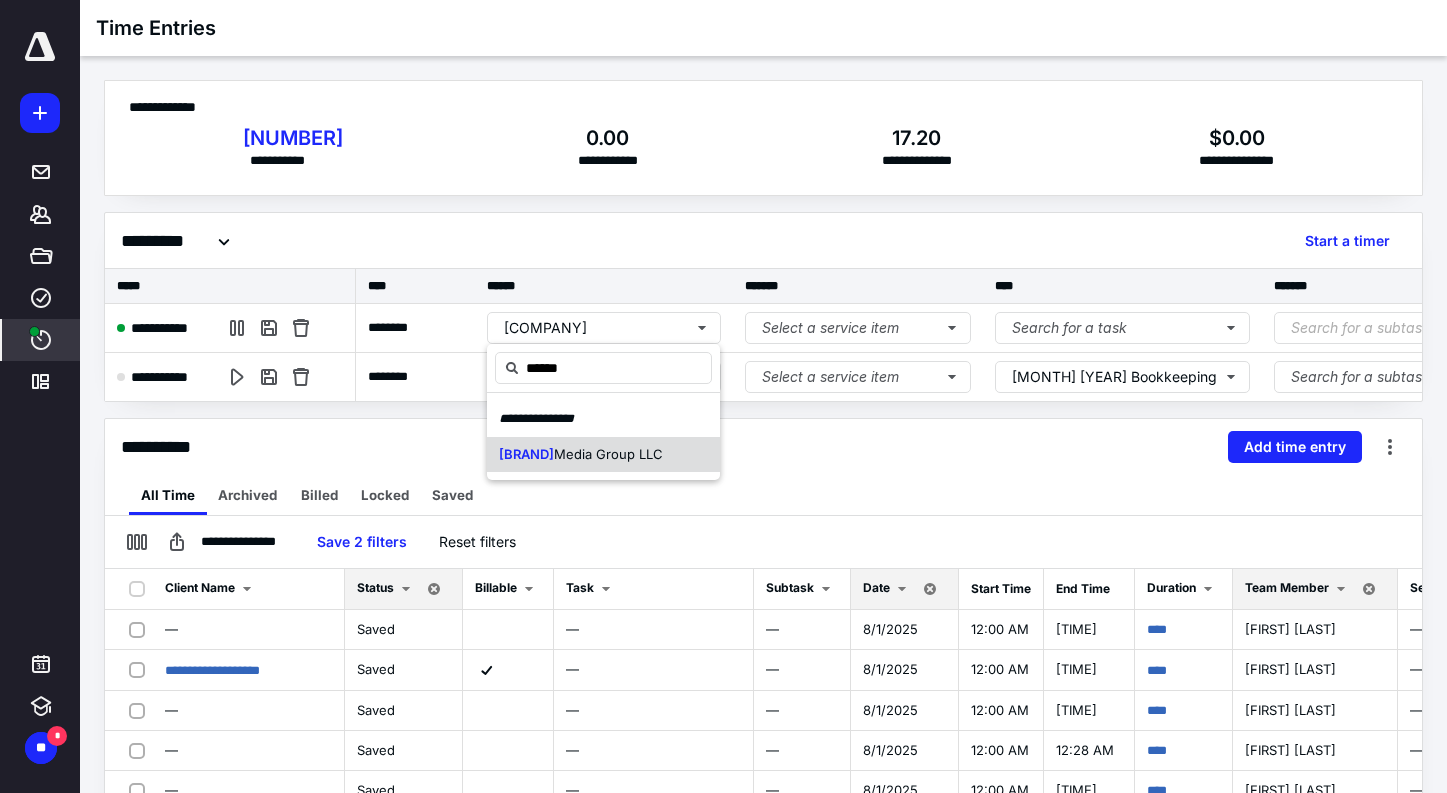 click on "Media Group LLC" at bounding box center (608, 454) 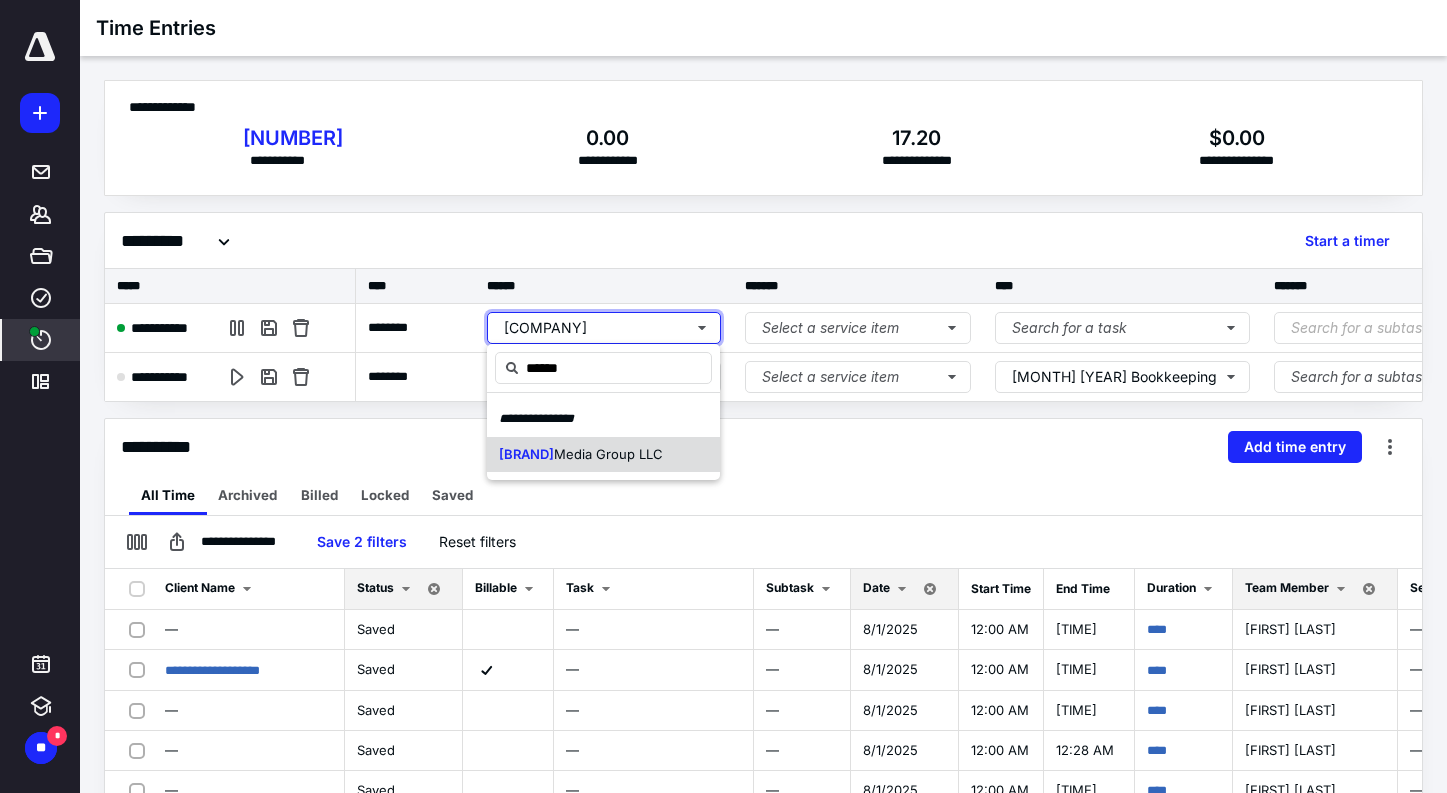 type 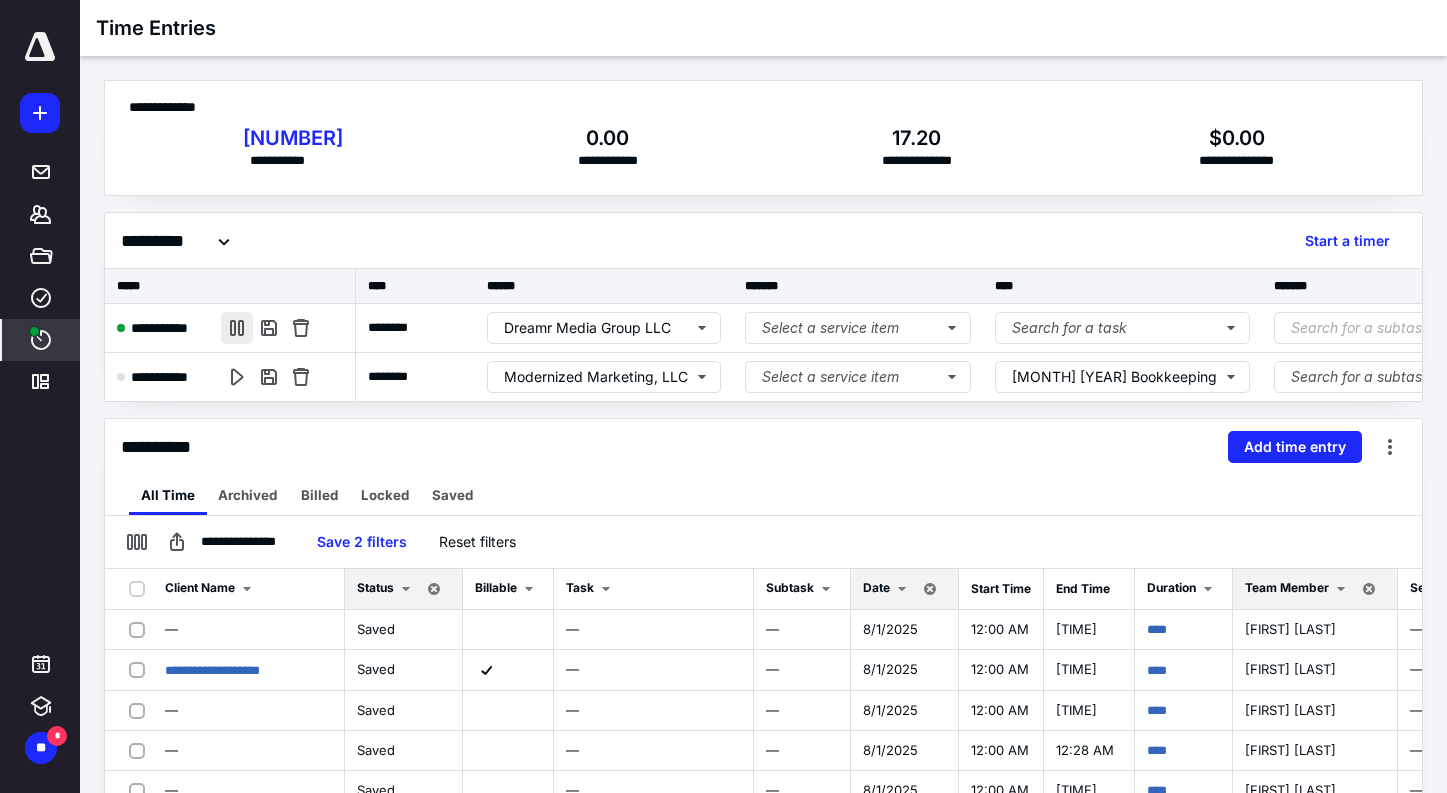 click at bounding box center [237, 328] 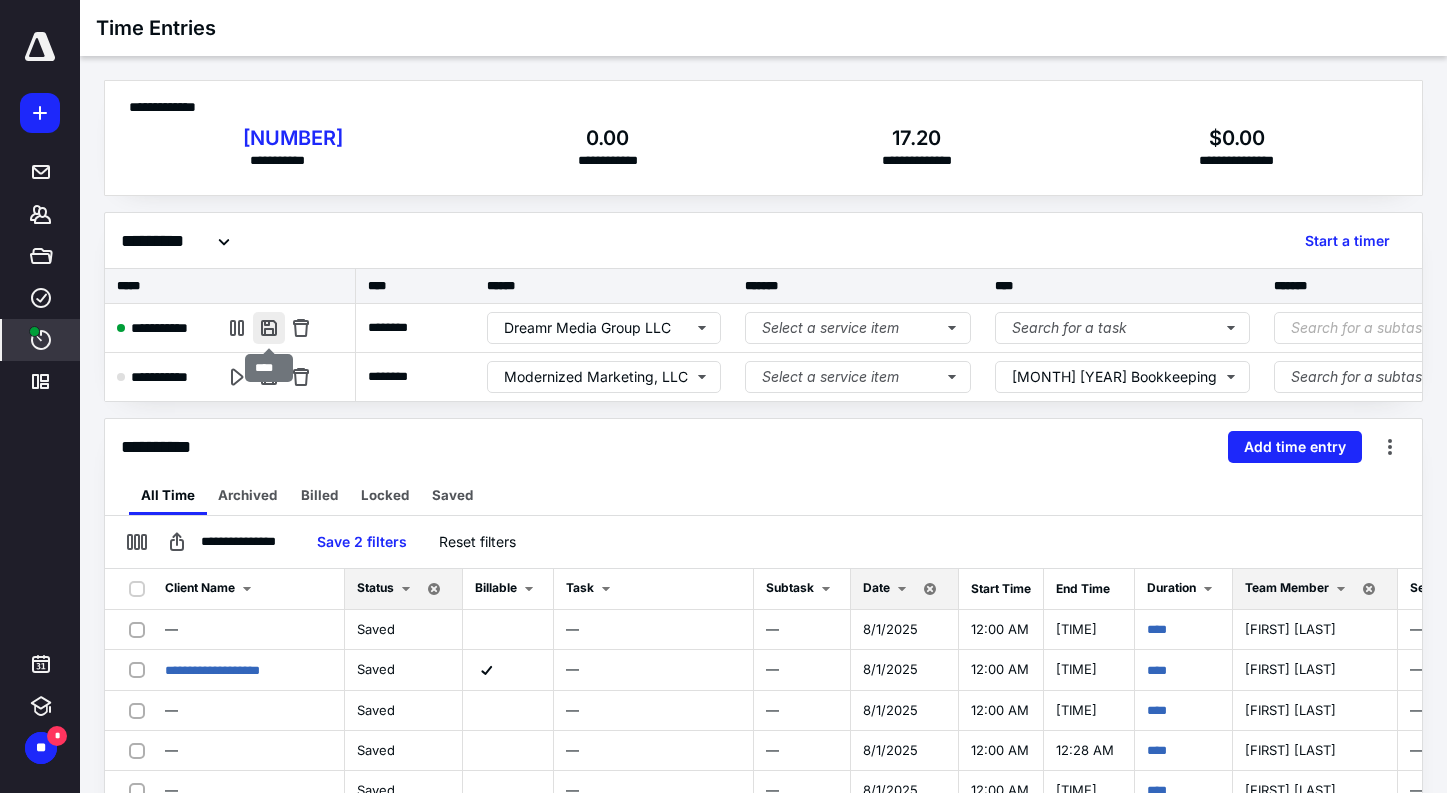 click at bounding box center (269, 328) 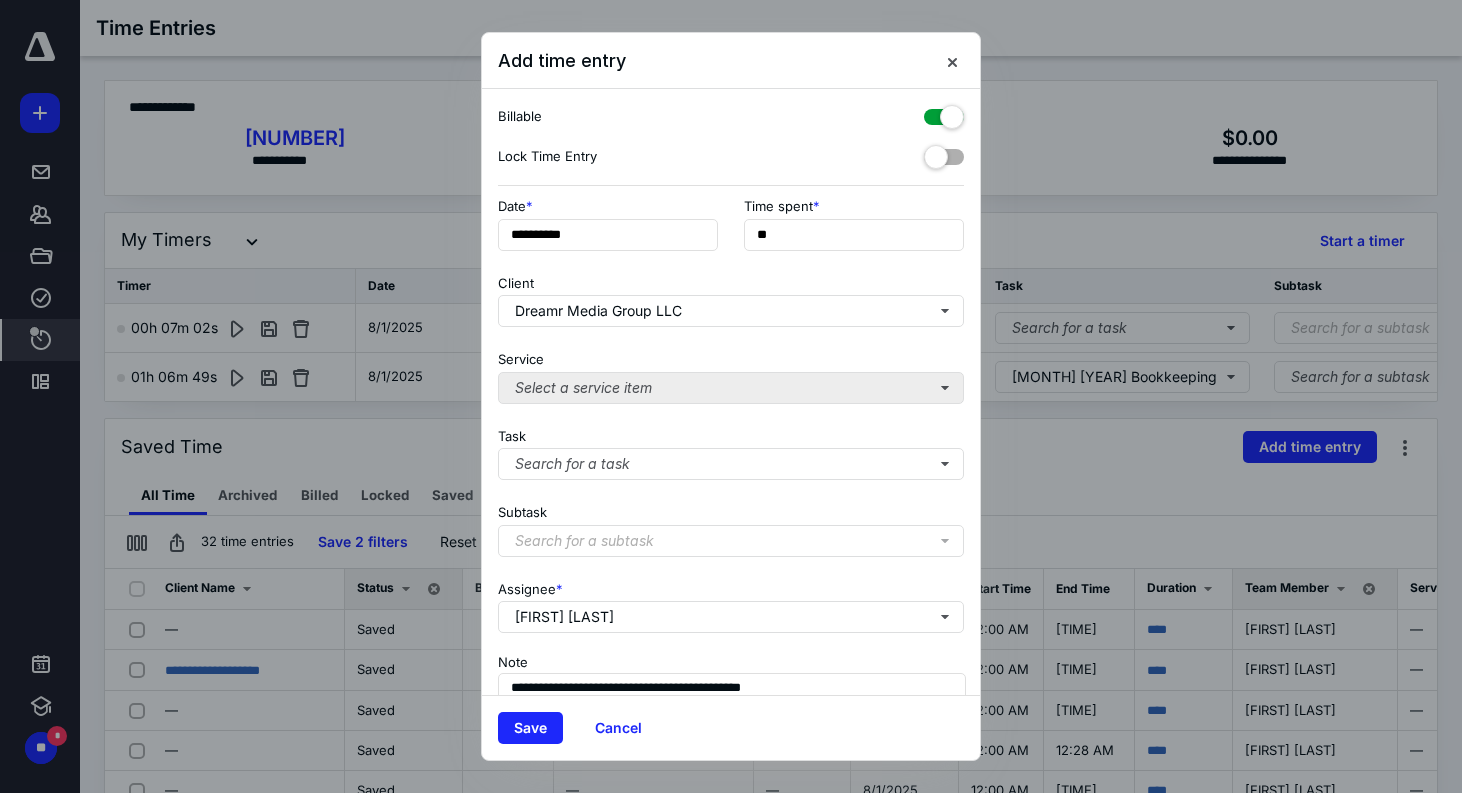 scroll, scrollTop: 109, scrollLeft: 0, axis: vertical 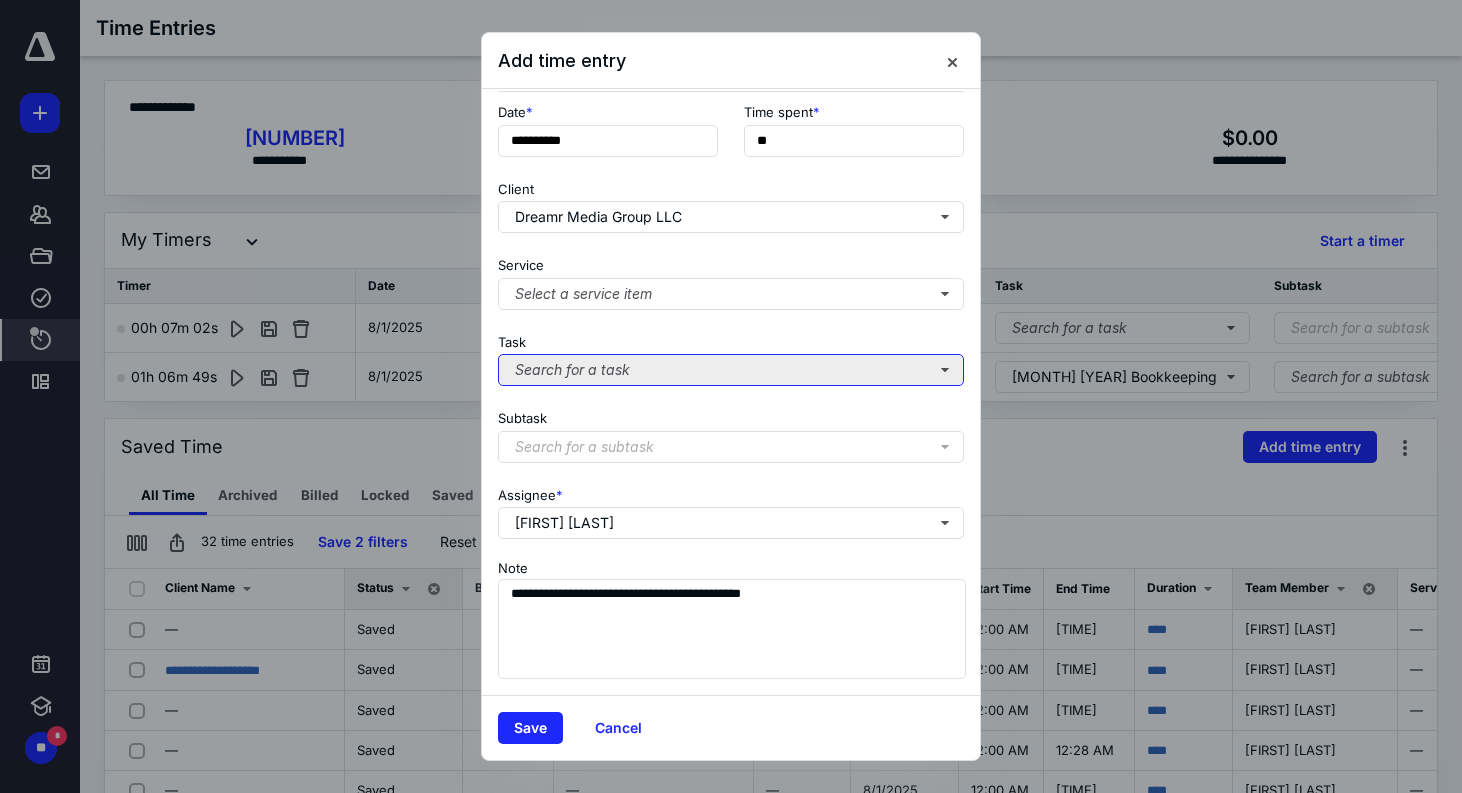click on "Search for a task" at bounding box center (731, 370) 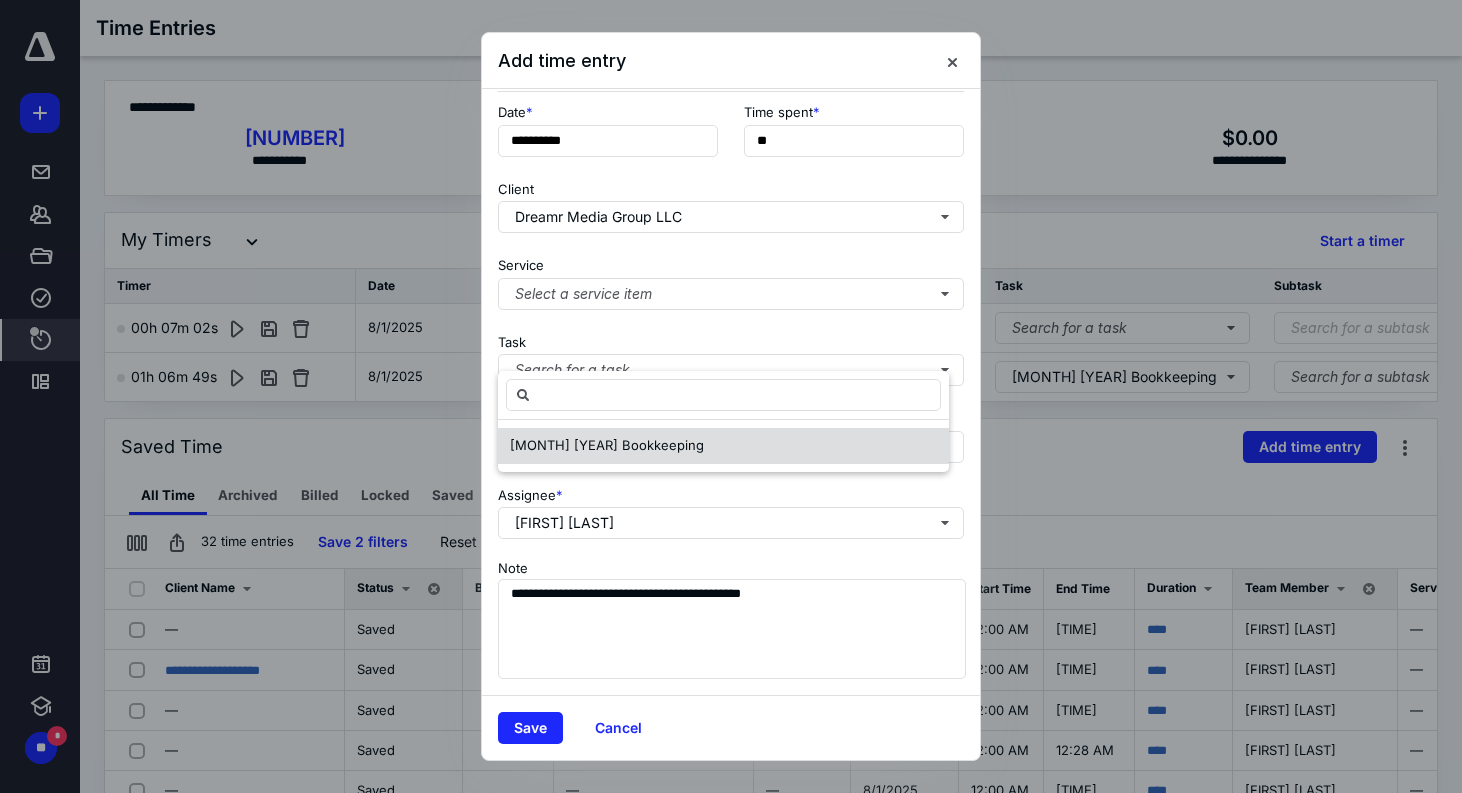 click on "[MONTH] [YEAR] Bookkeeping" at bounding box center [723, 446] 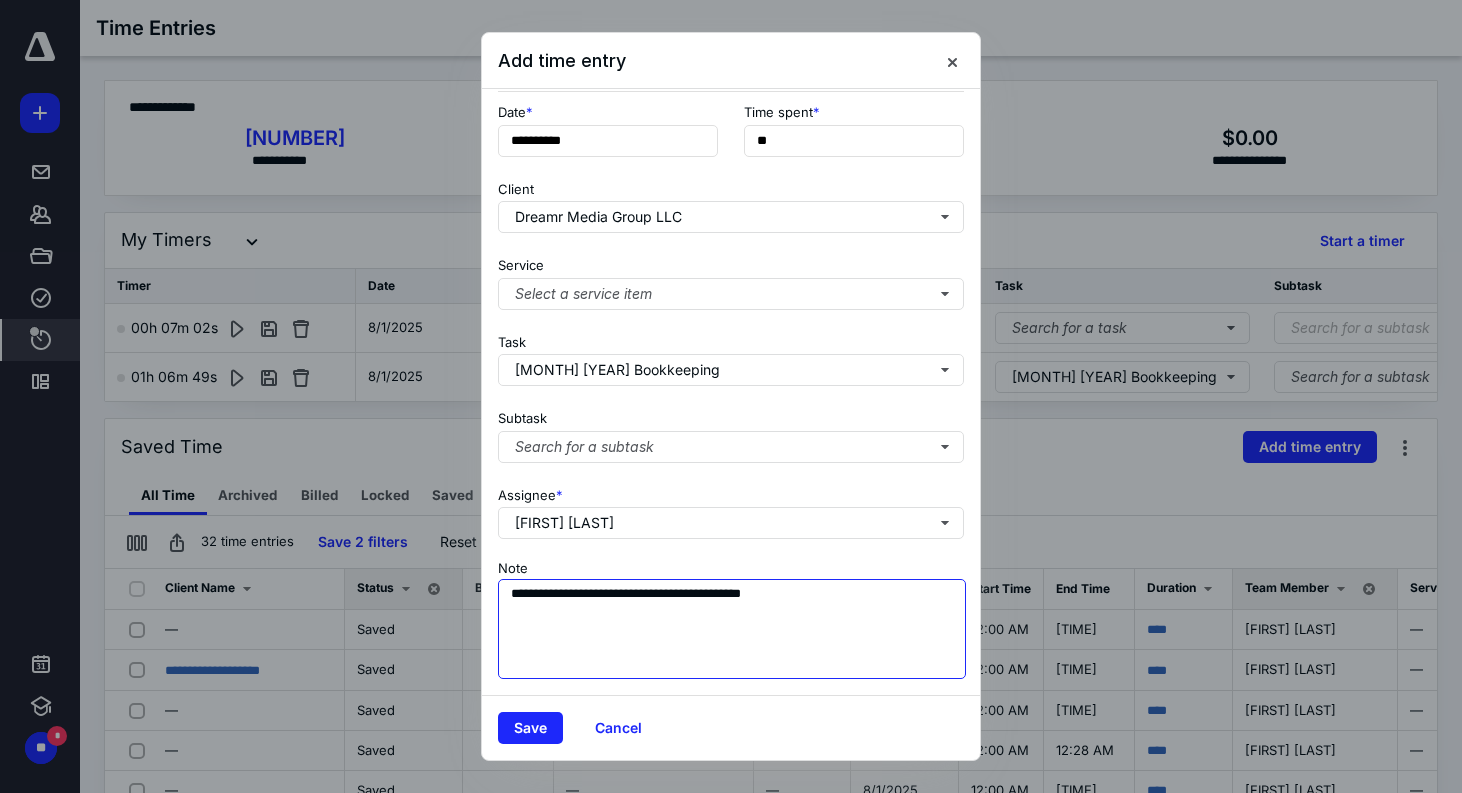 click on "**********" at bounding box center (732, 629) 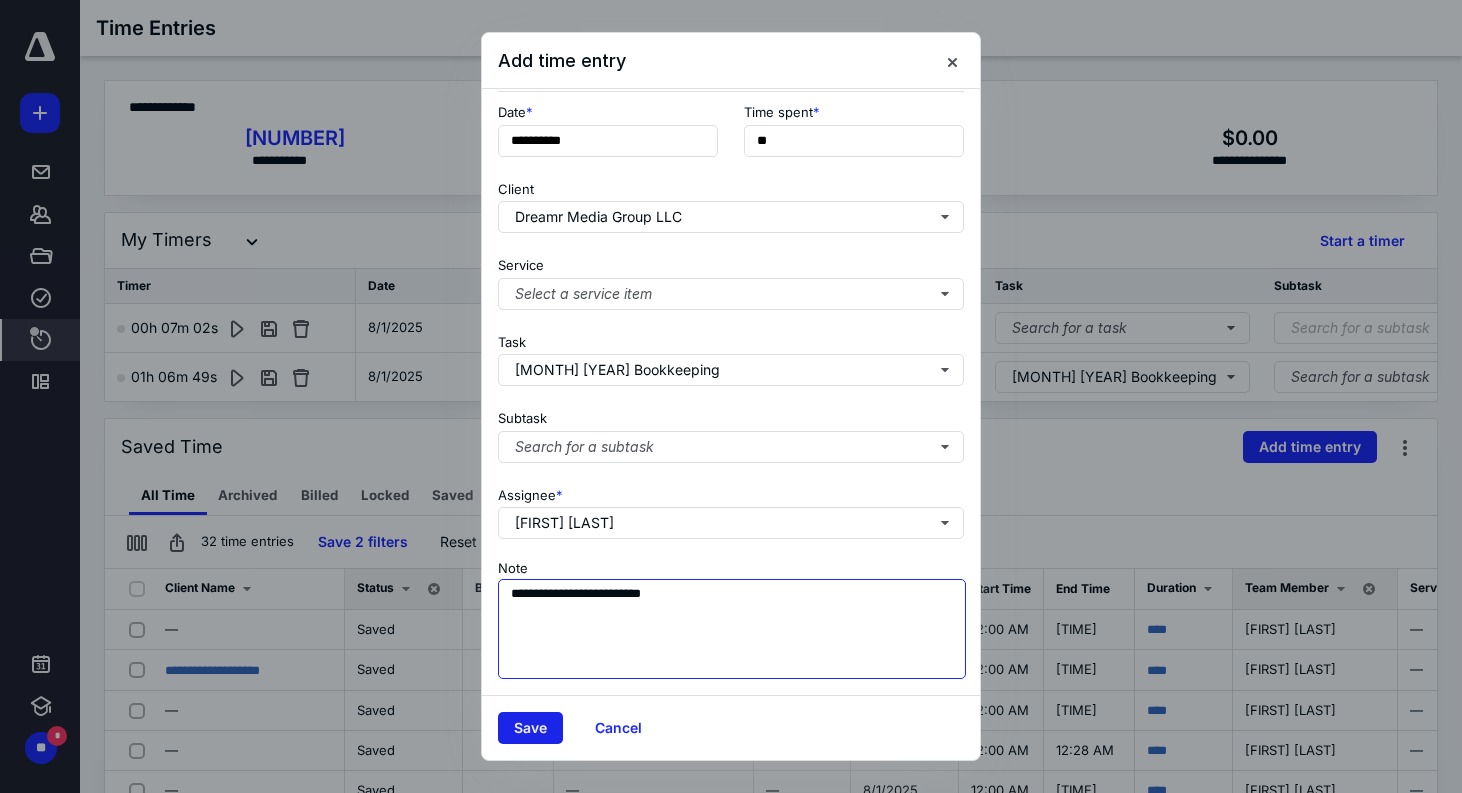 type on "**********" 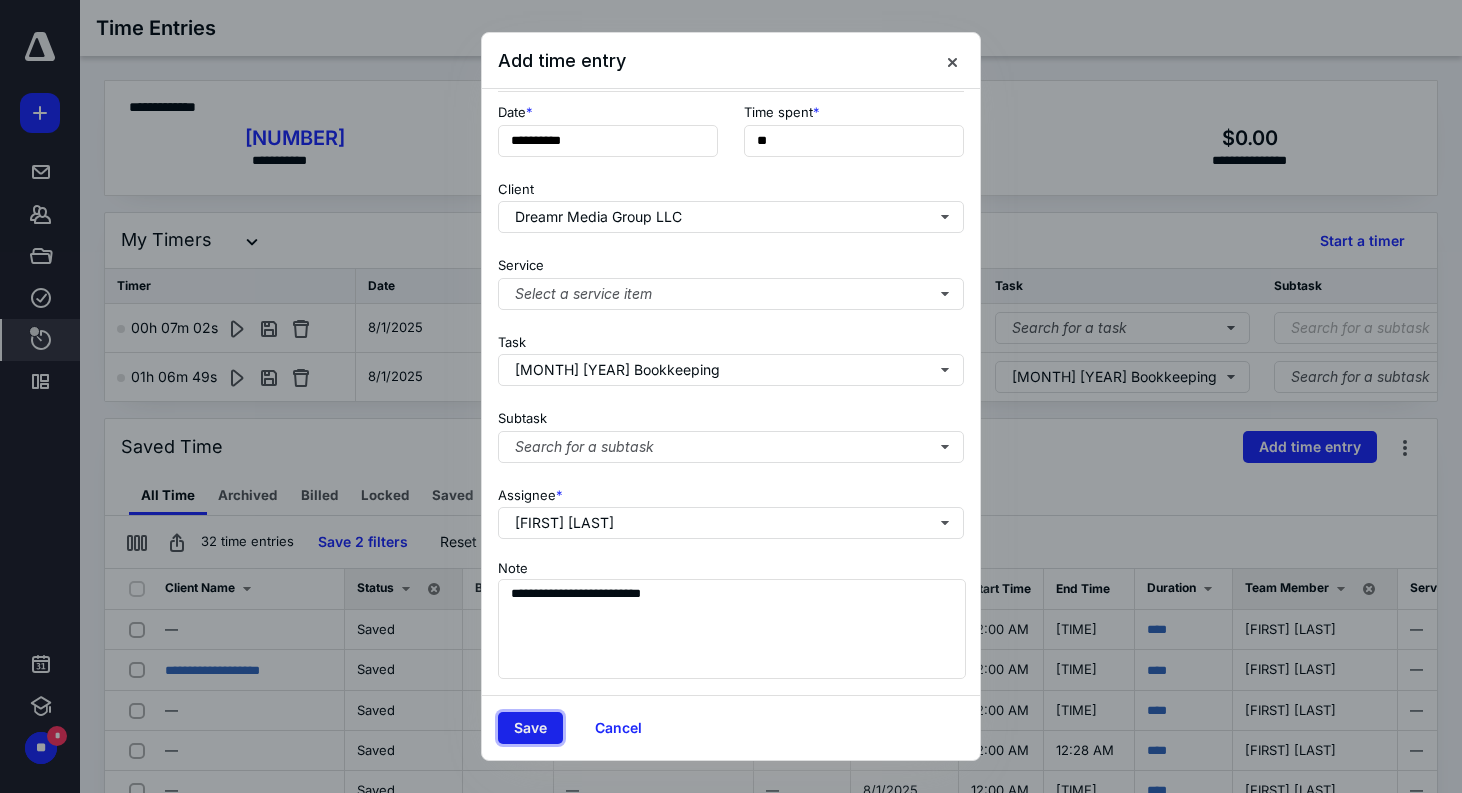 click on "Save" at bounding box center [530, 728] 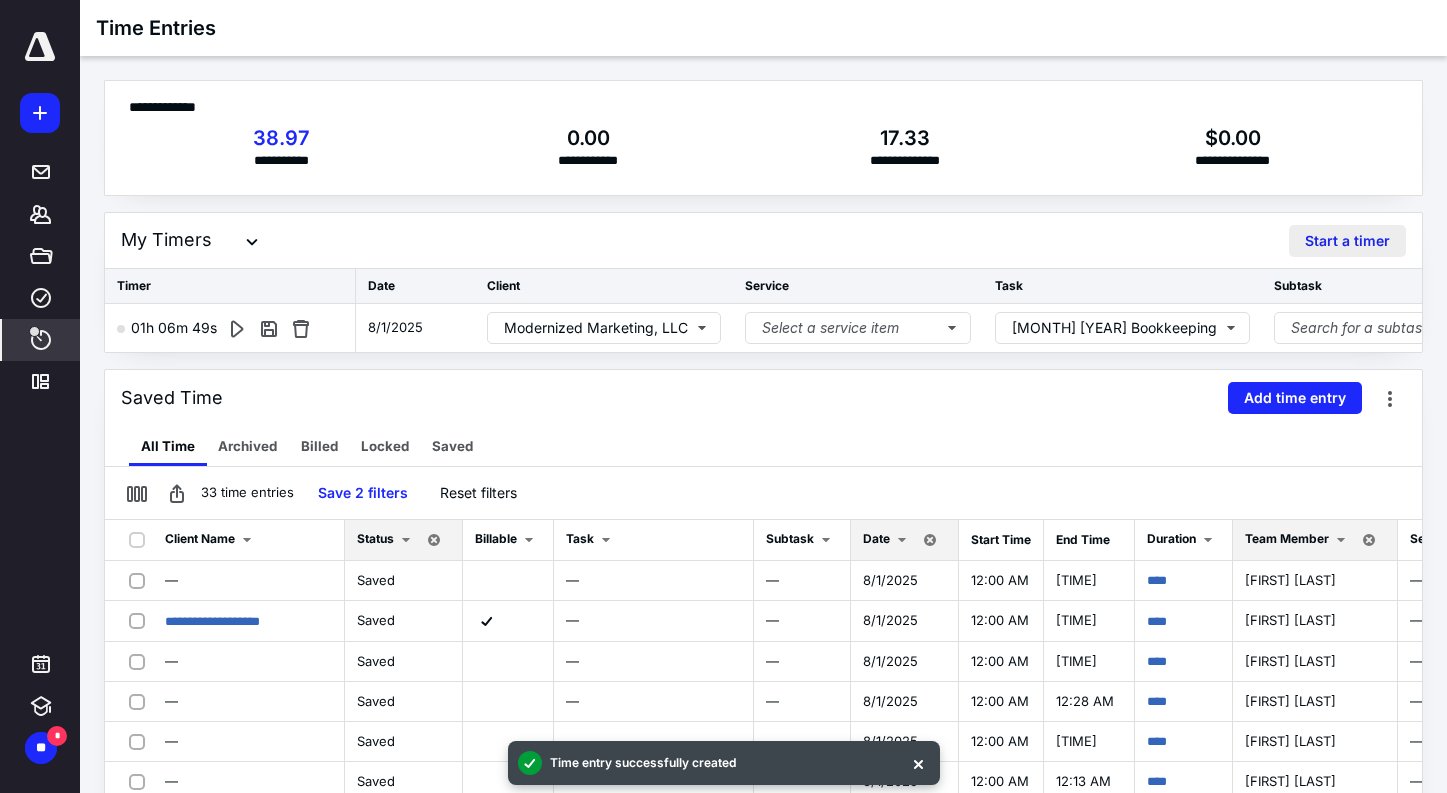click on "Start a timer" at bounding box center (1347, 241) 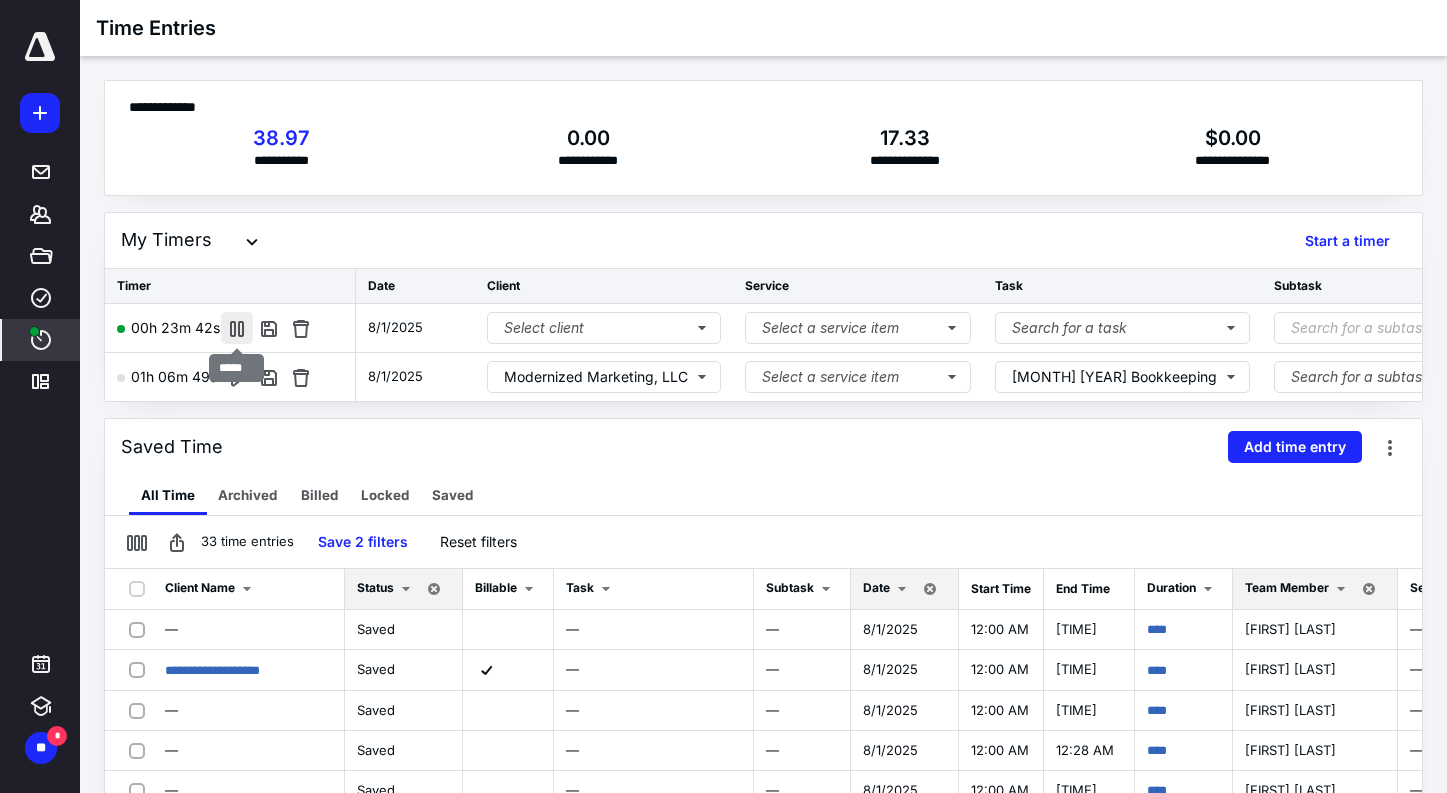 click at bounding box center [237, 328] 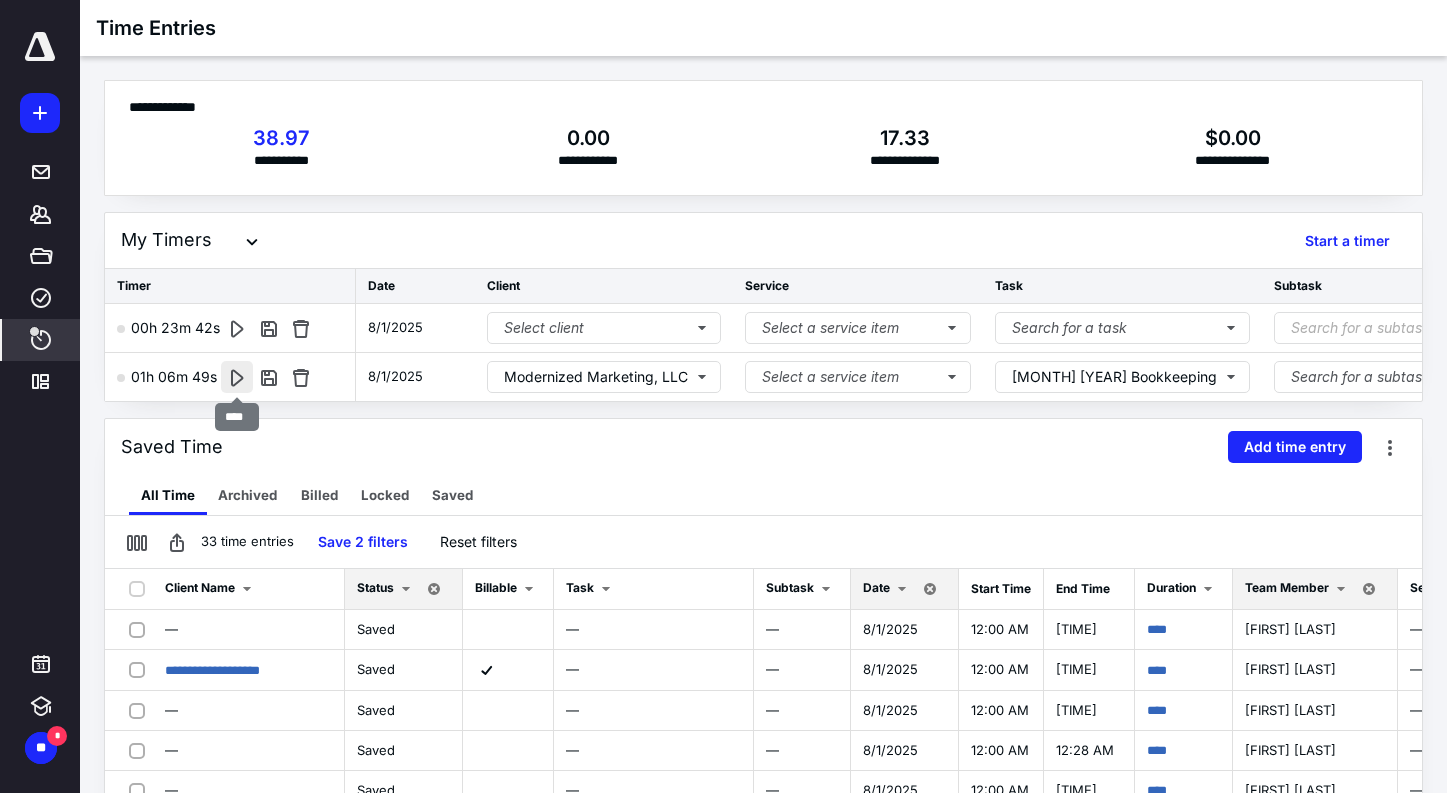click at bounding box center (237, 377) 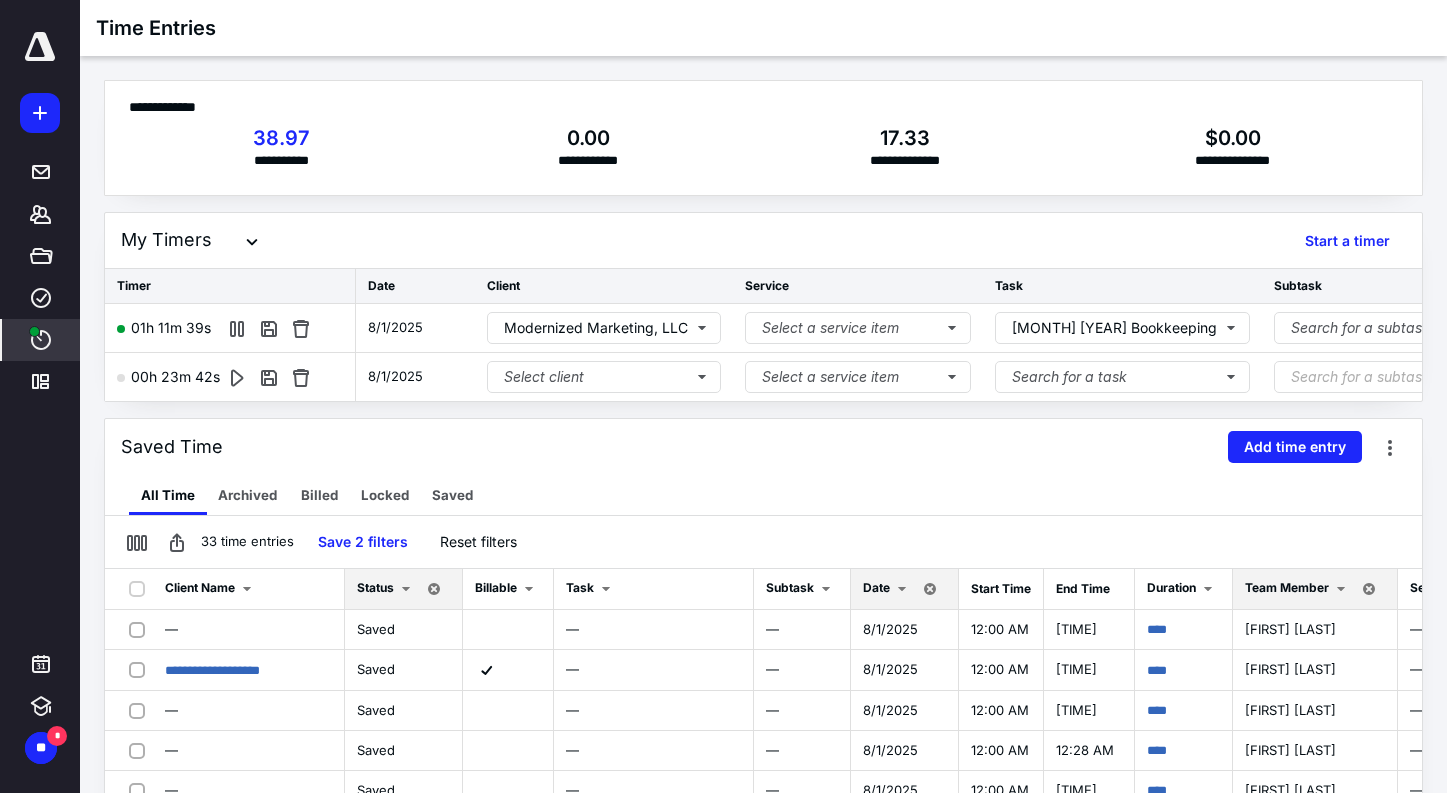 click on "My Timers Start a timer" at bounding box center [763, 241] 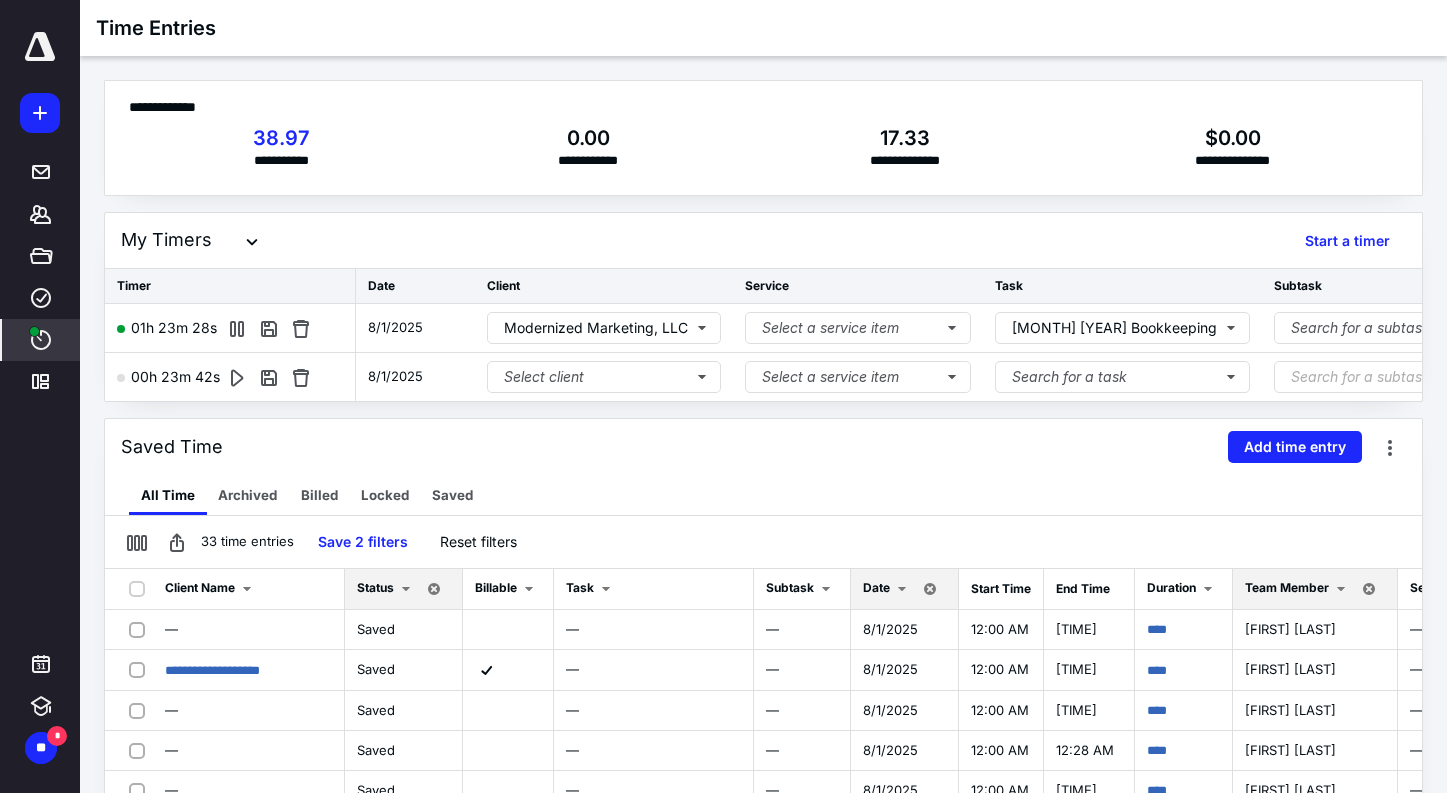click on "**********" at bounding box center (763, 107) 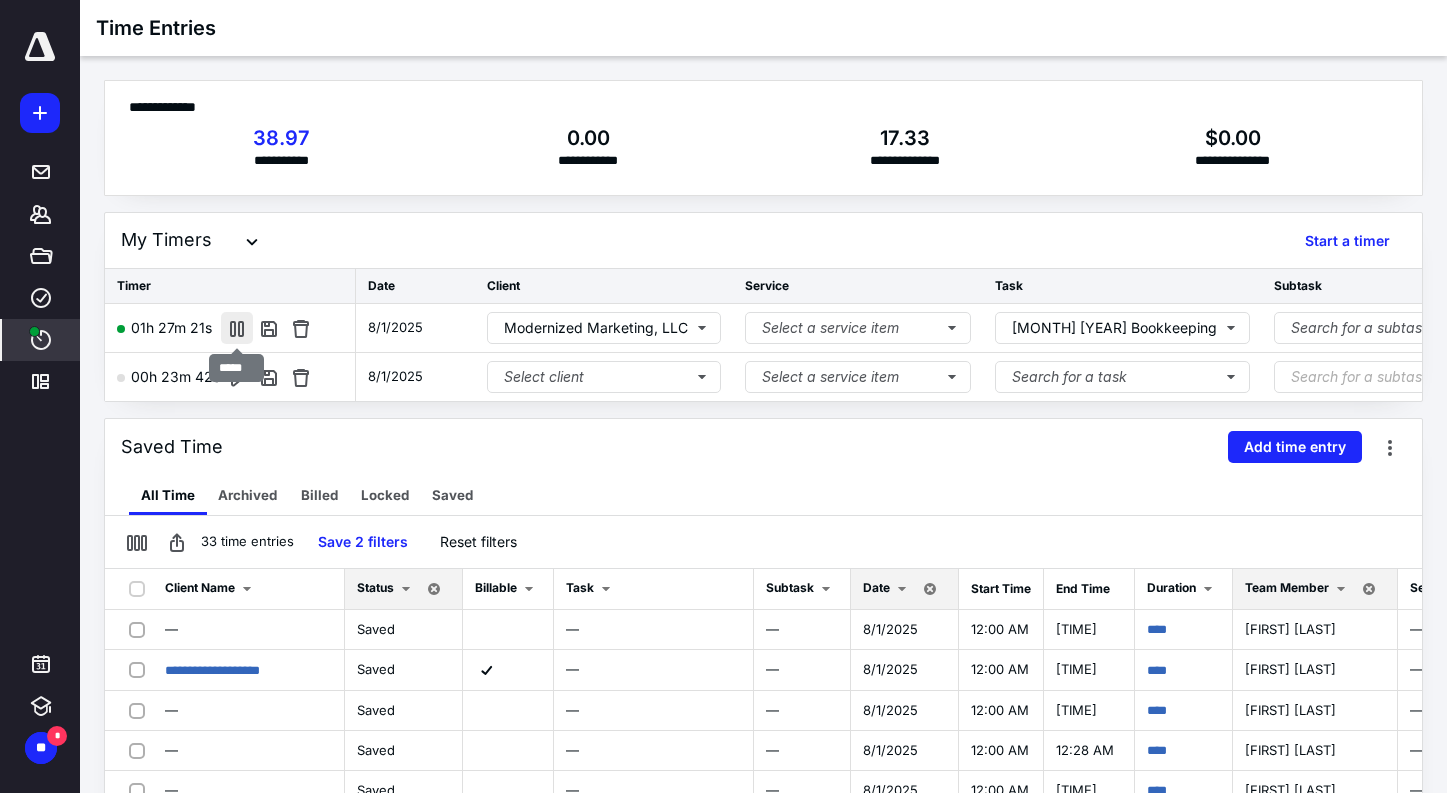 click at bounding box center (237, 328) 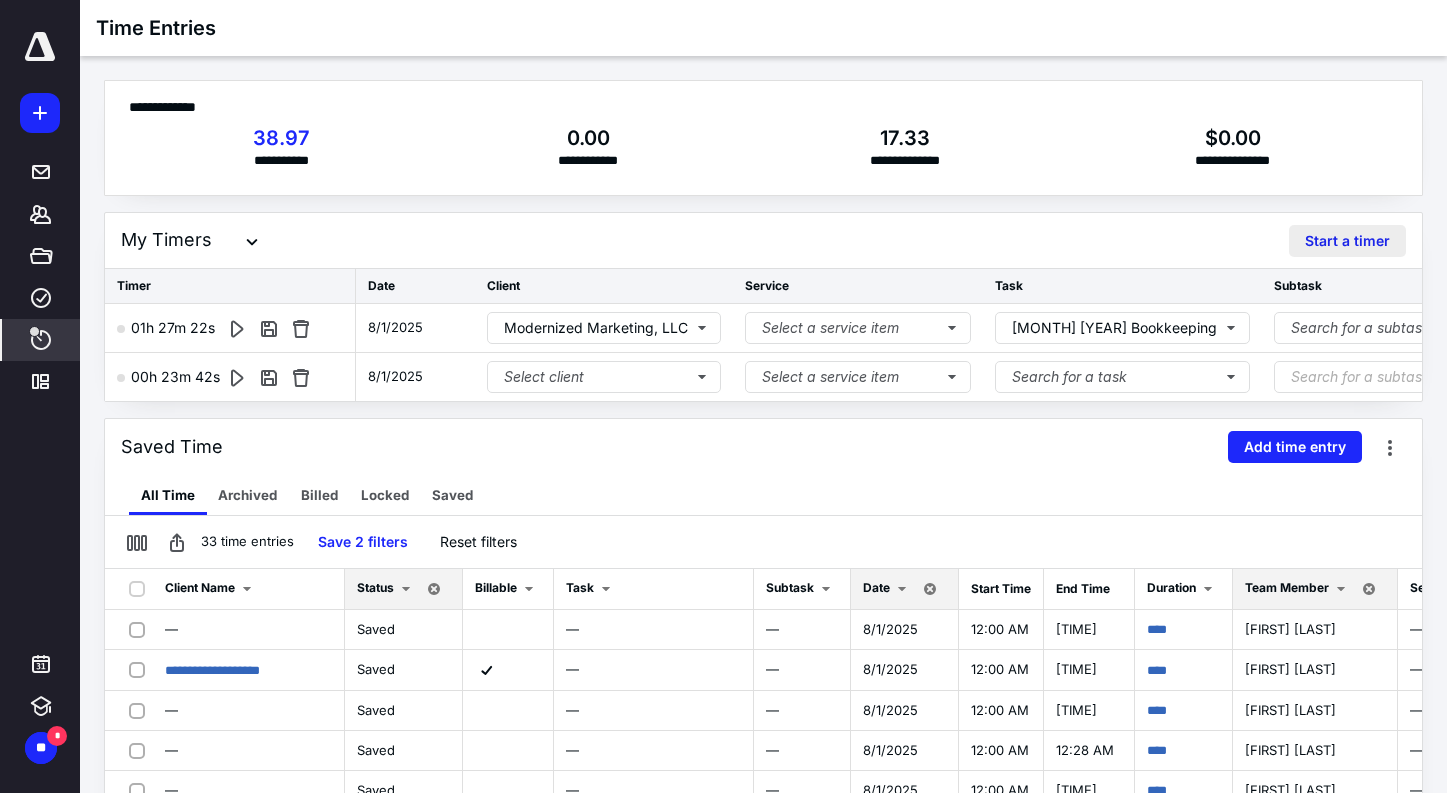 click on "Start a timer" at bounding box center (1347, 241) 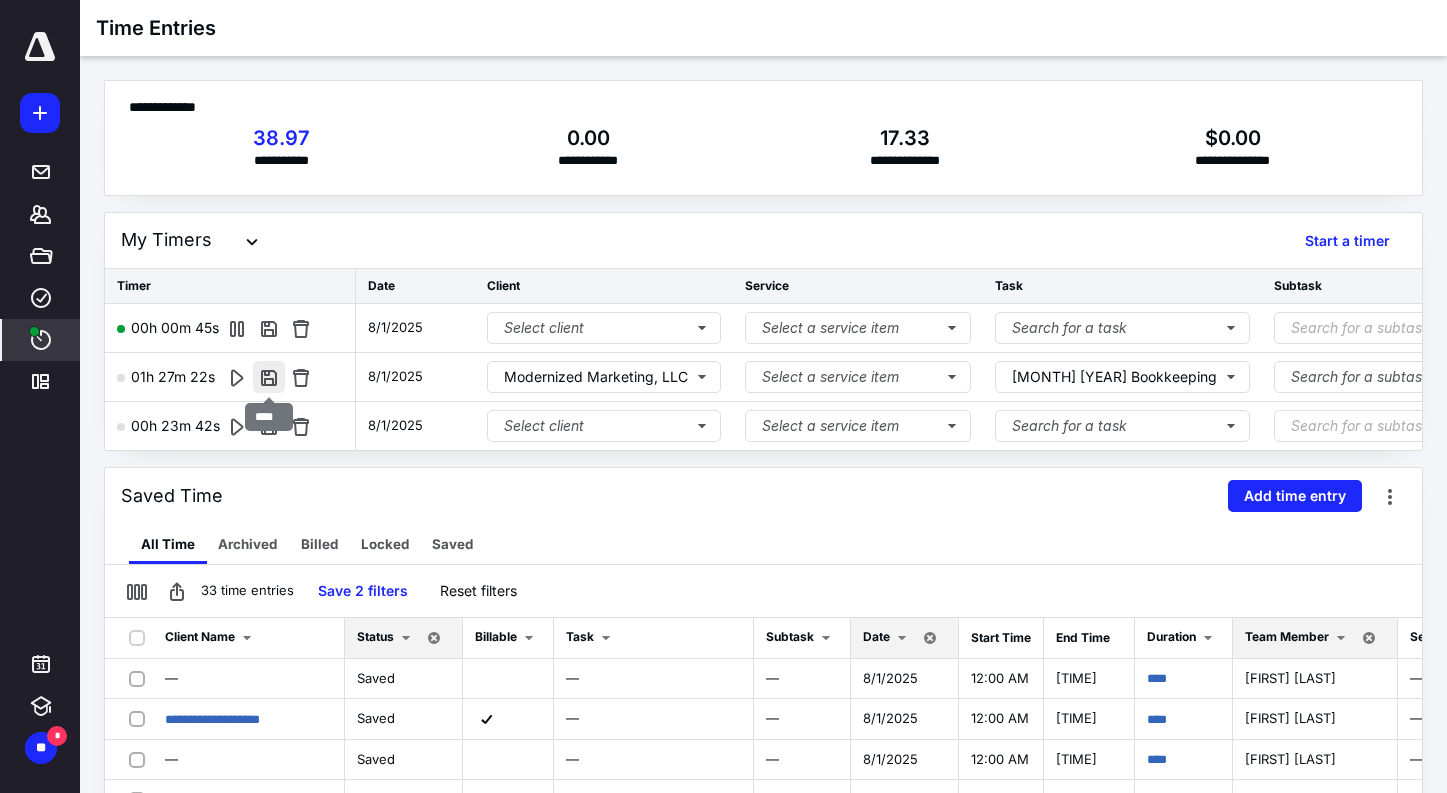 click at bounding box center [269, 377] 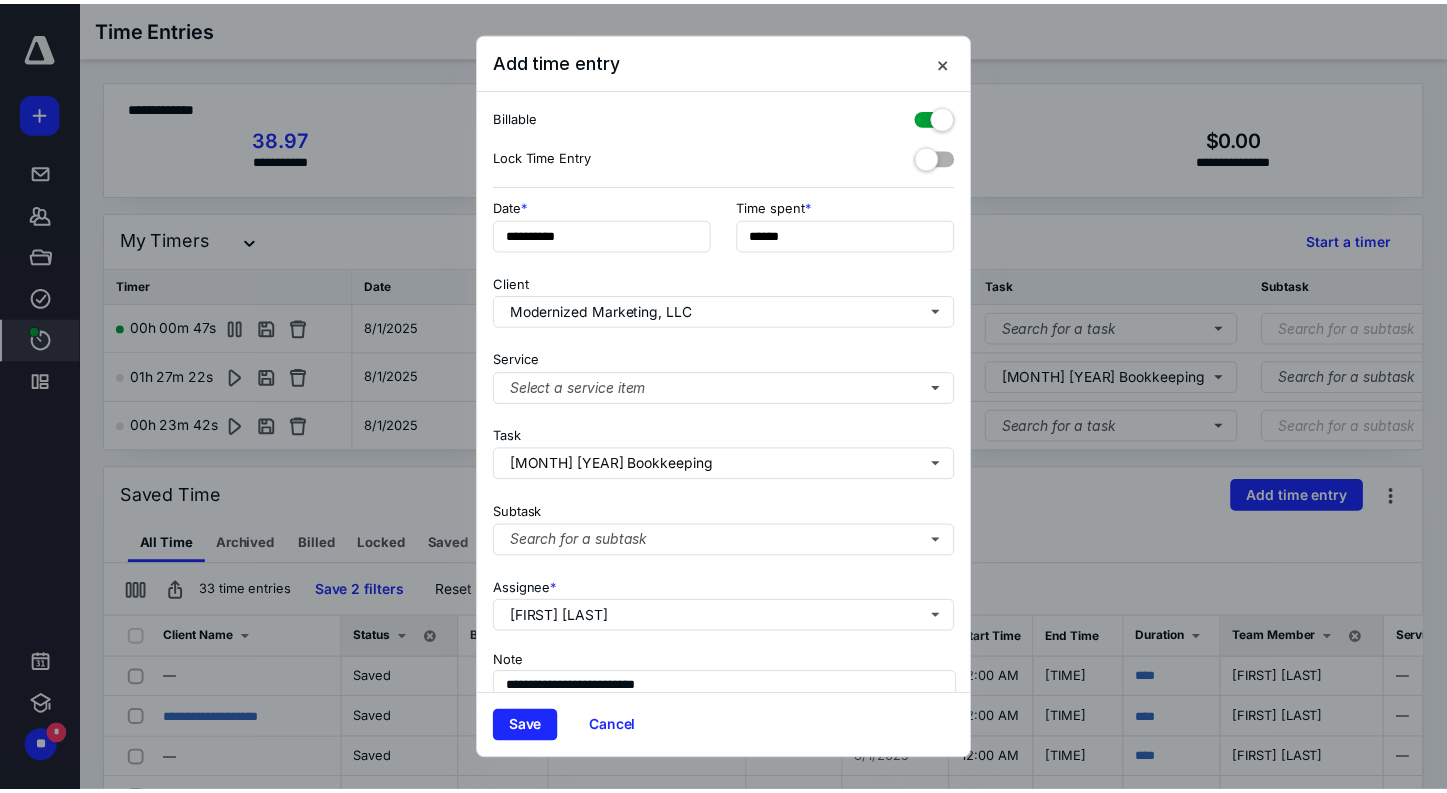 scroll, scrollTop: 109, scrollLeft: 0, axis: vertical 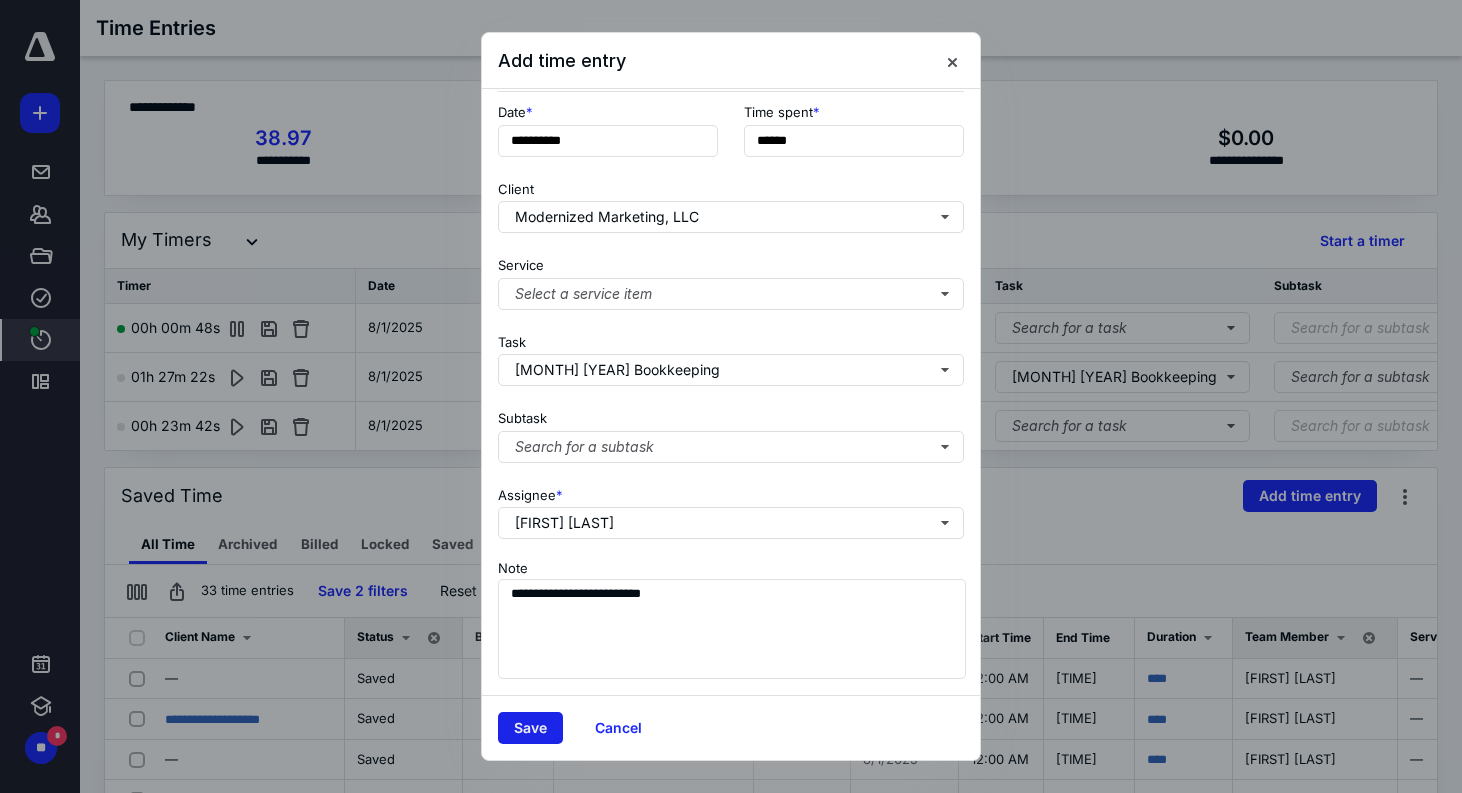 click on "Save" at bounding box center [530, 728] 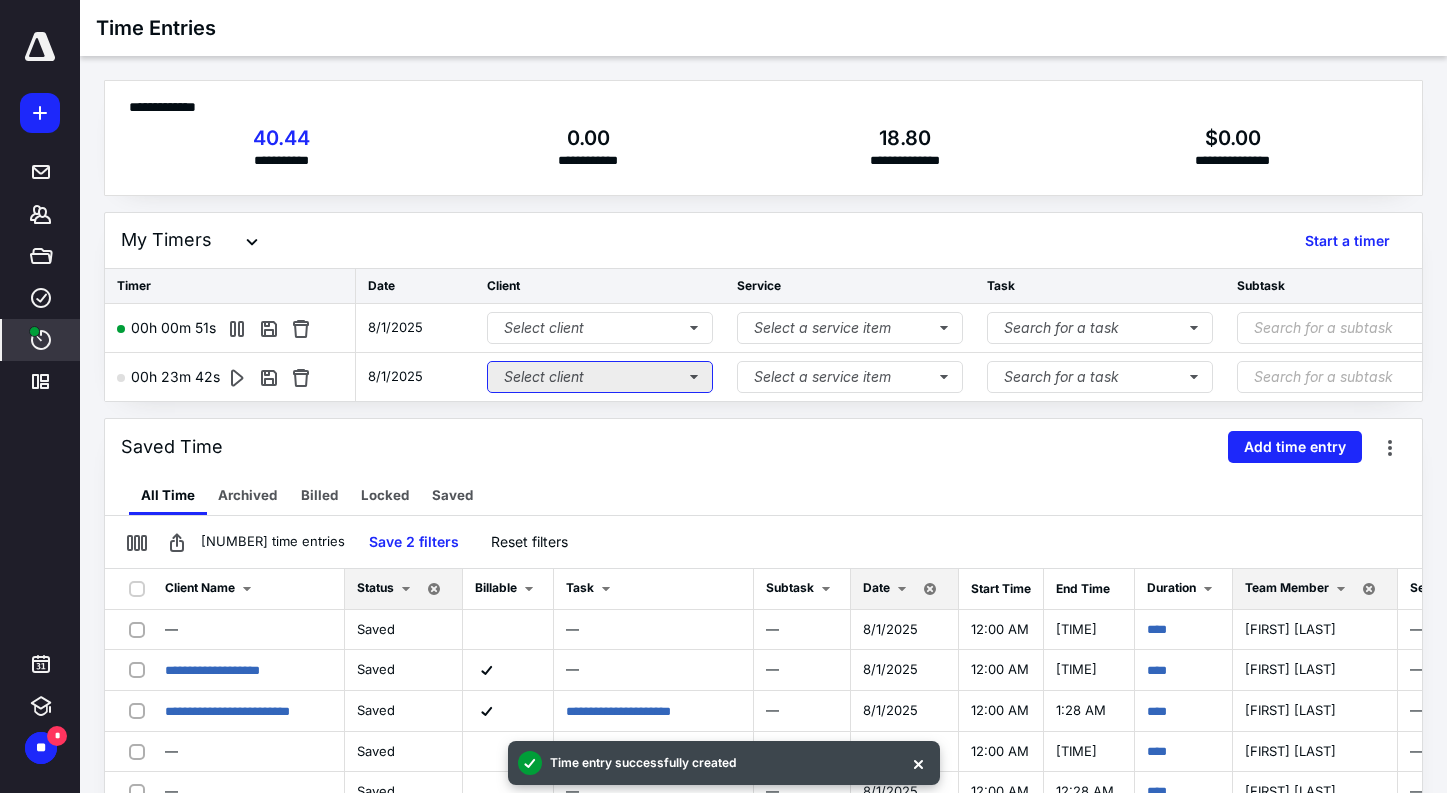 click on "Select client" at bounding box center (600, 377) 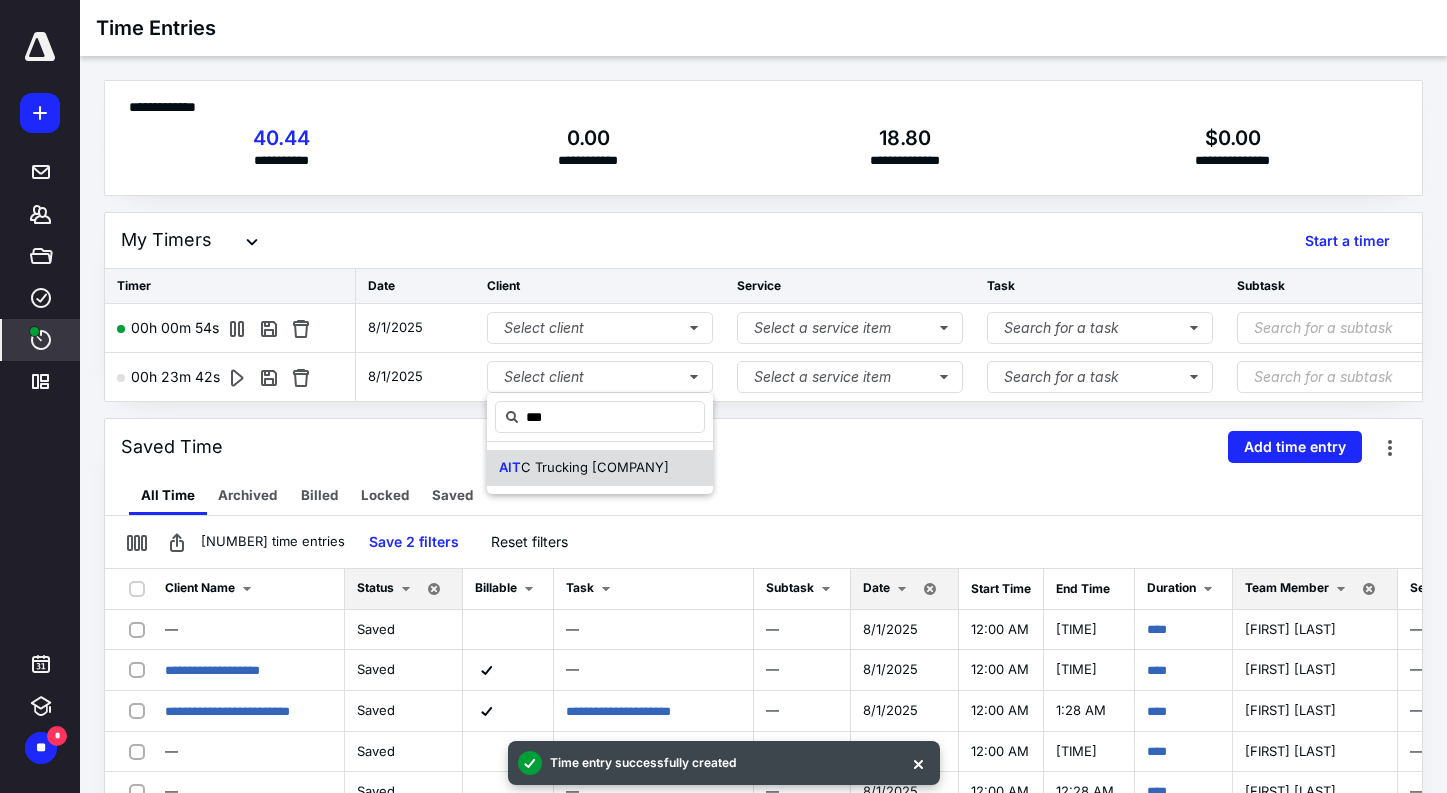 click on "A C Trucking LLC" at bounding box center (584, 468) 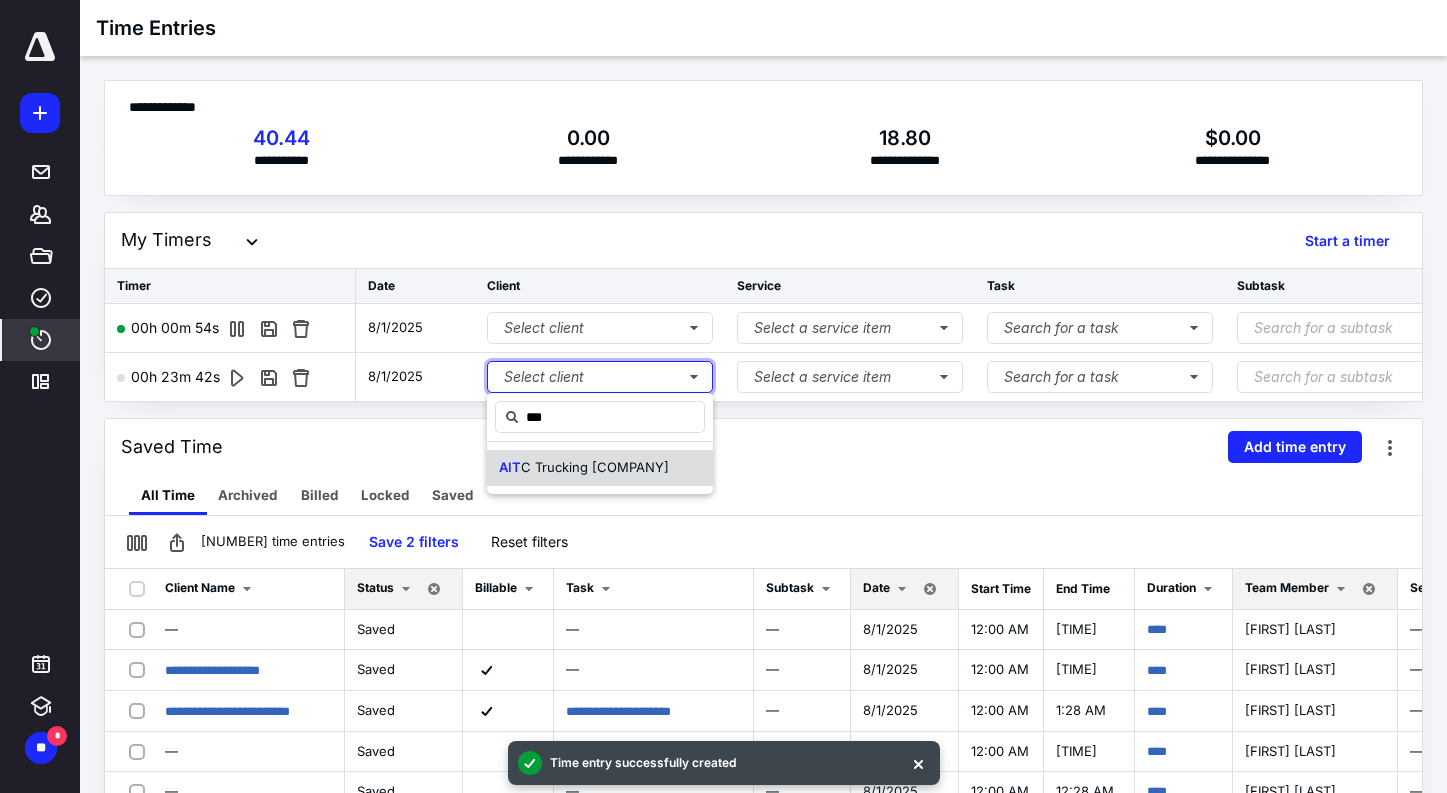 type 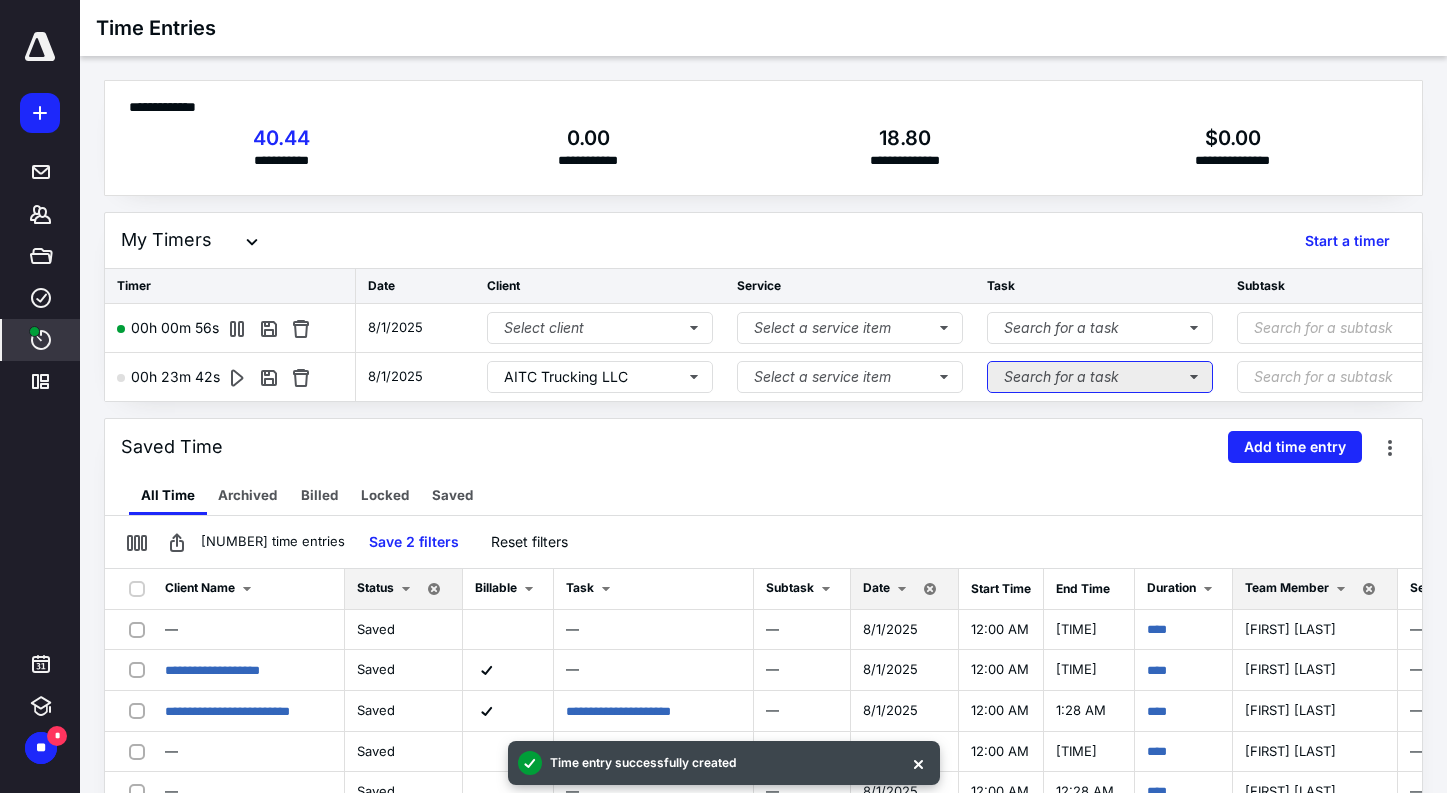 click on "Search for a task" at bounding box center (1100, 377) 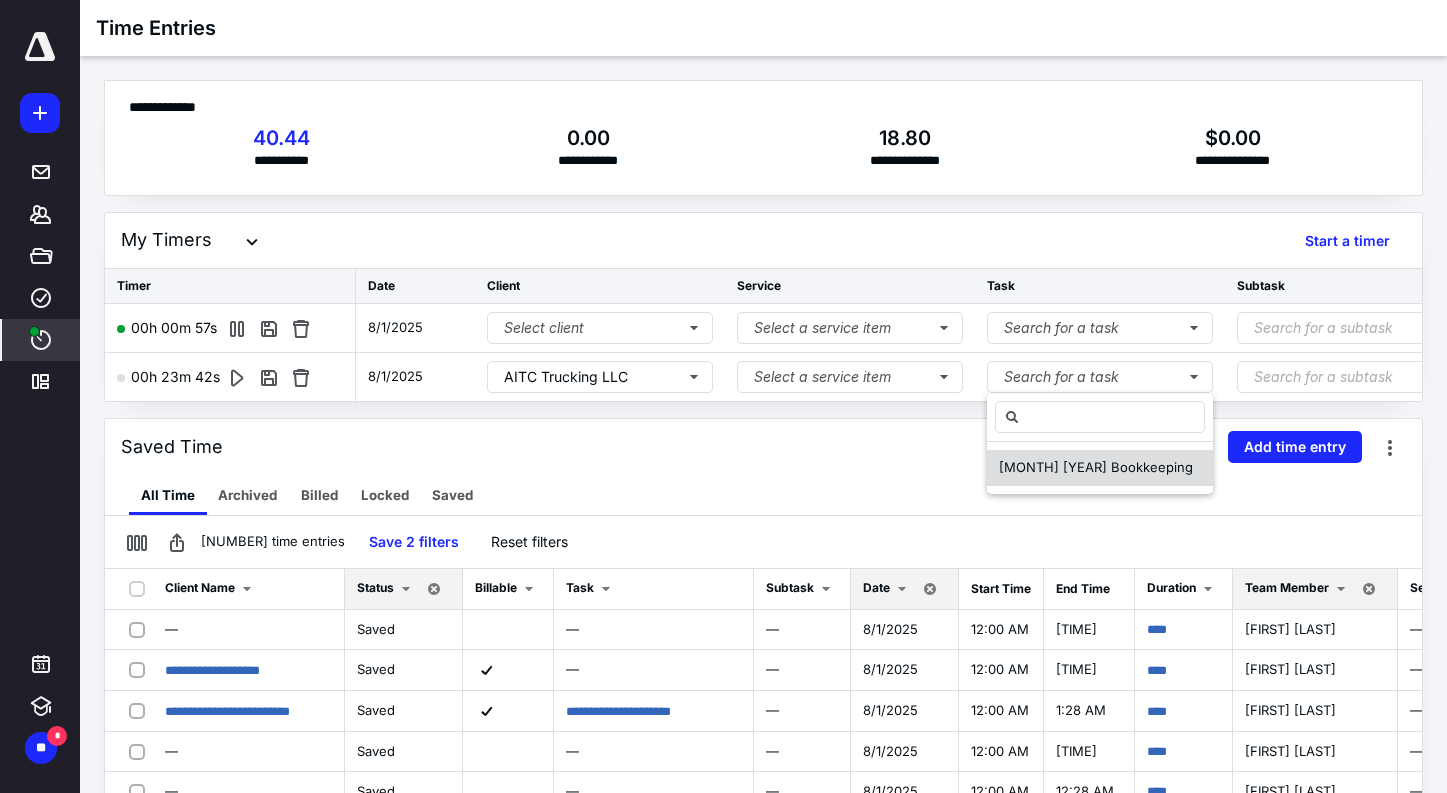 click on "[MONTH] [YEAR] Bookkeeping" at bounding box center [1096, 467] 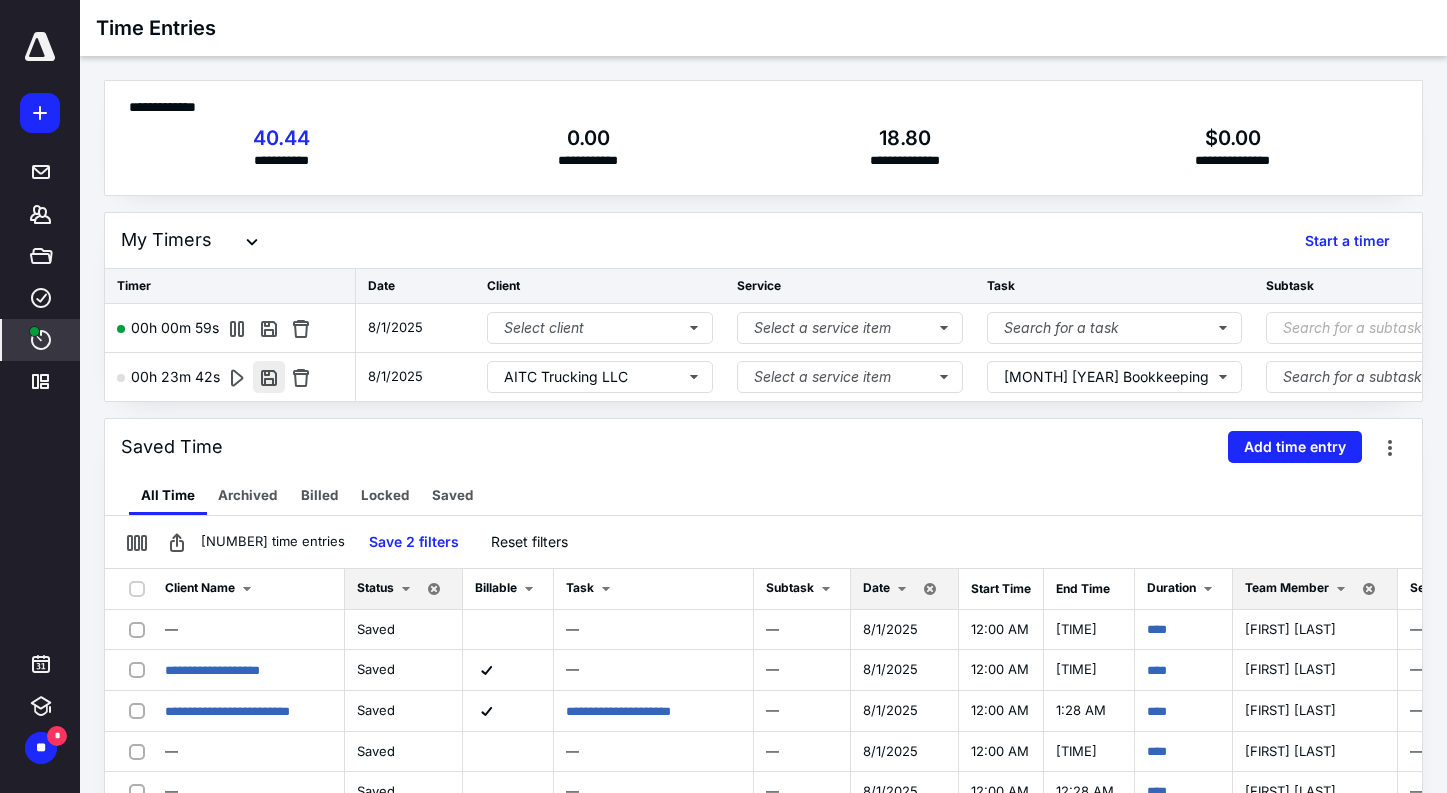 click at bounding box center [269, 377] 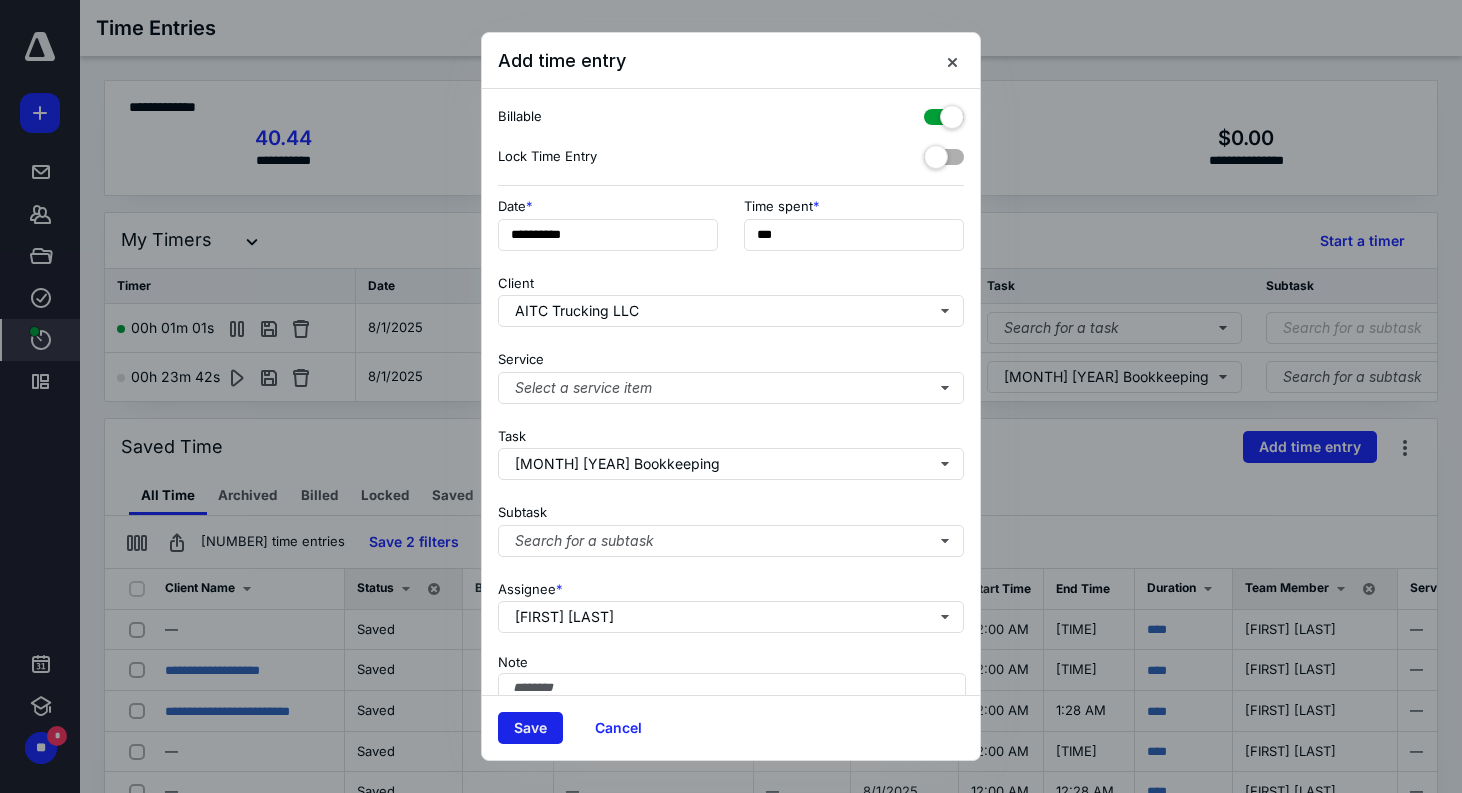 click on "Save" at bounding box center (530, 728) 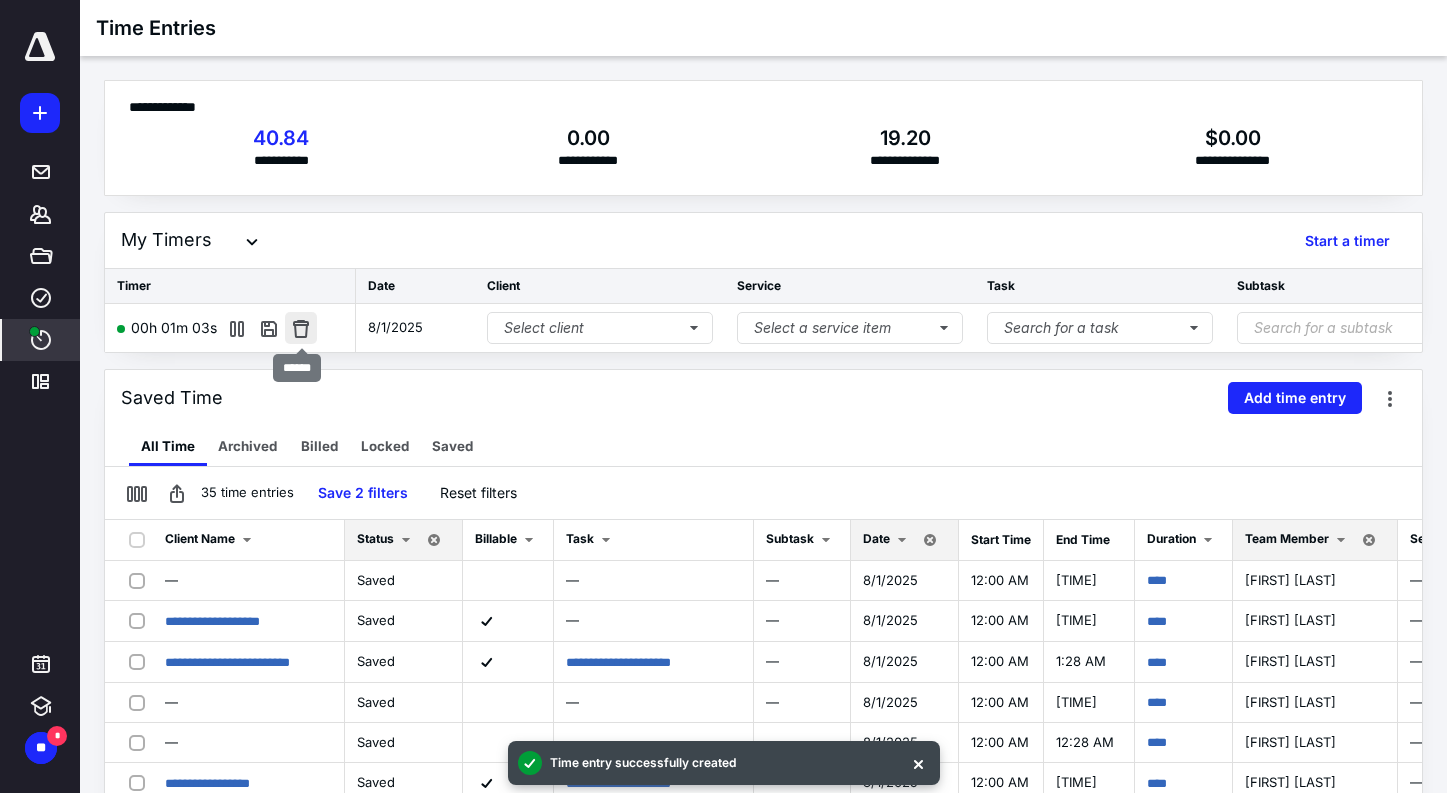 click at bounding box center (301, 328) 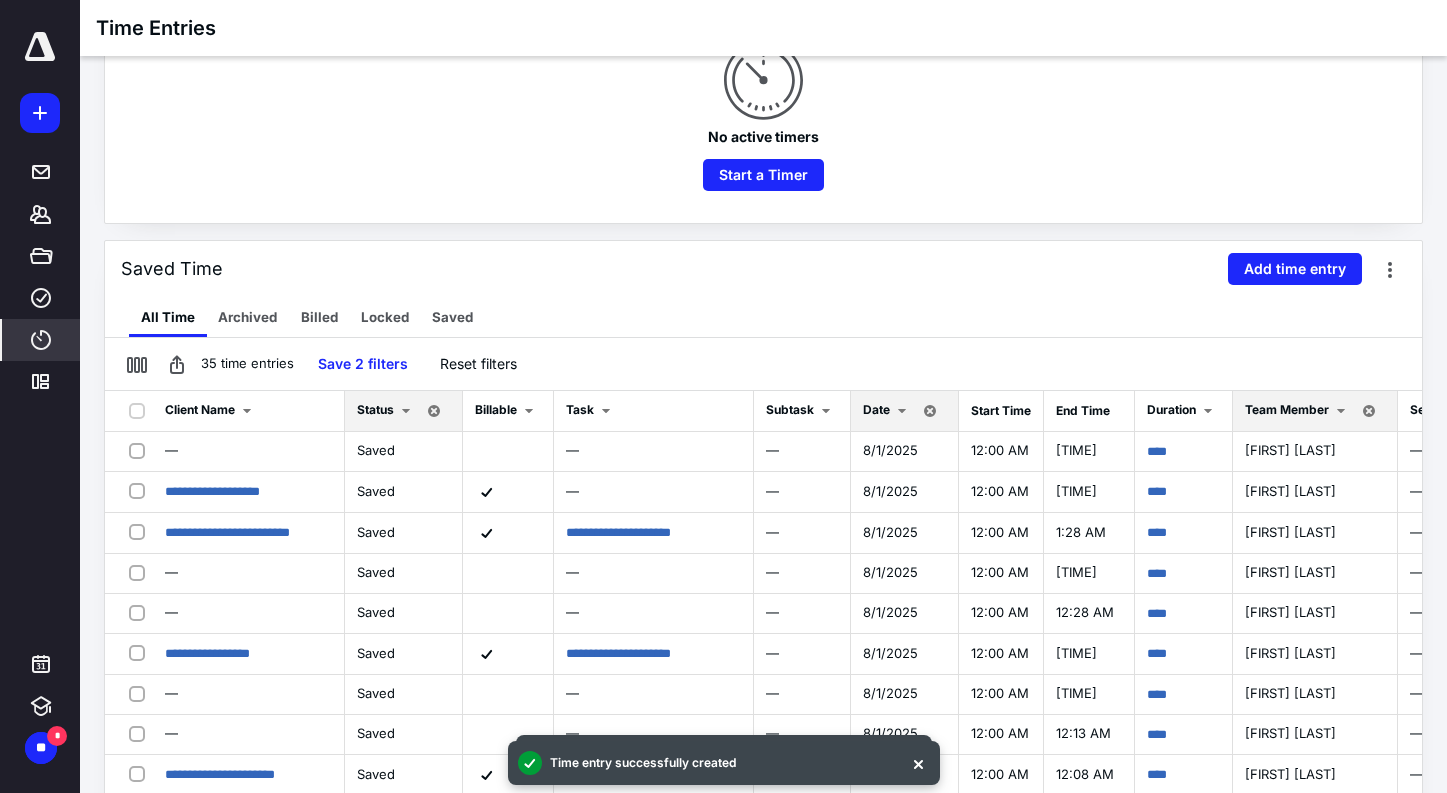 scroll, scrollTop: 272, scrollLeft: 0, axis: vertical 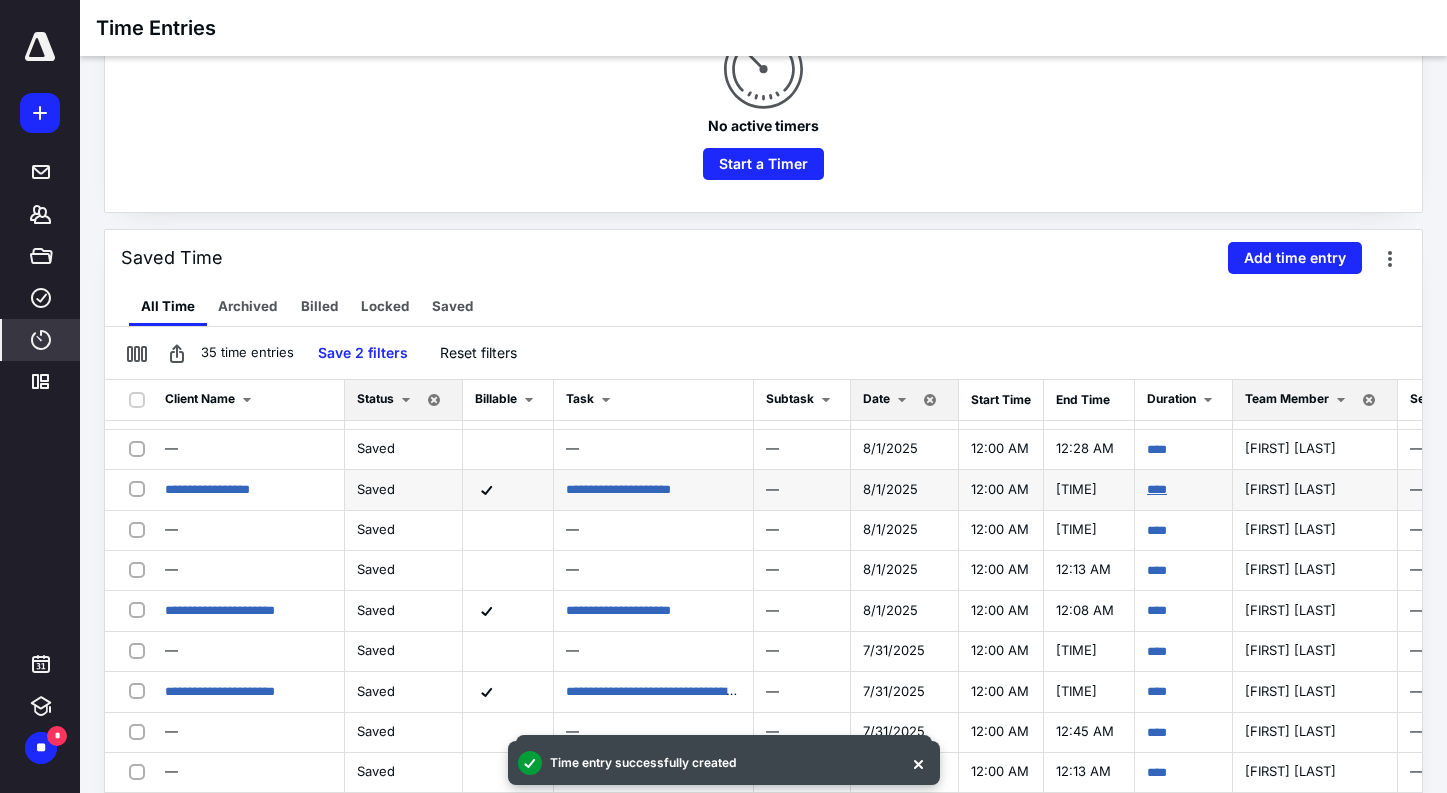click on "****" at bounding box center (1157, 489) 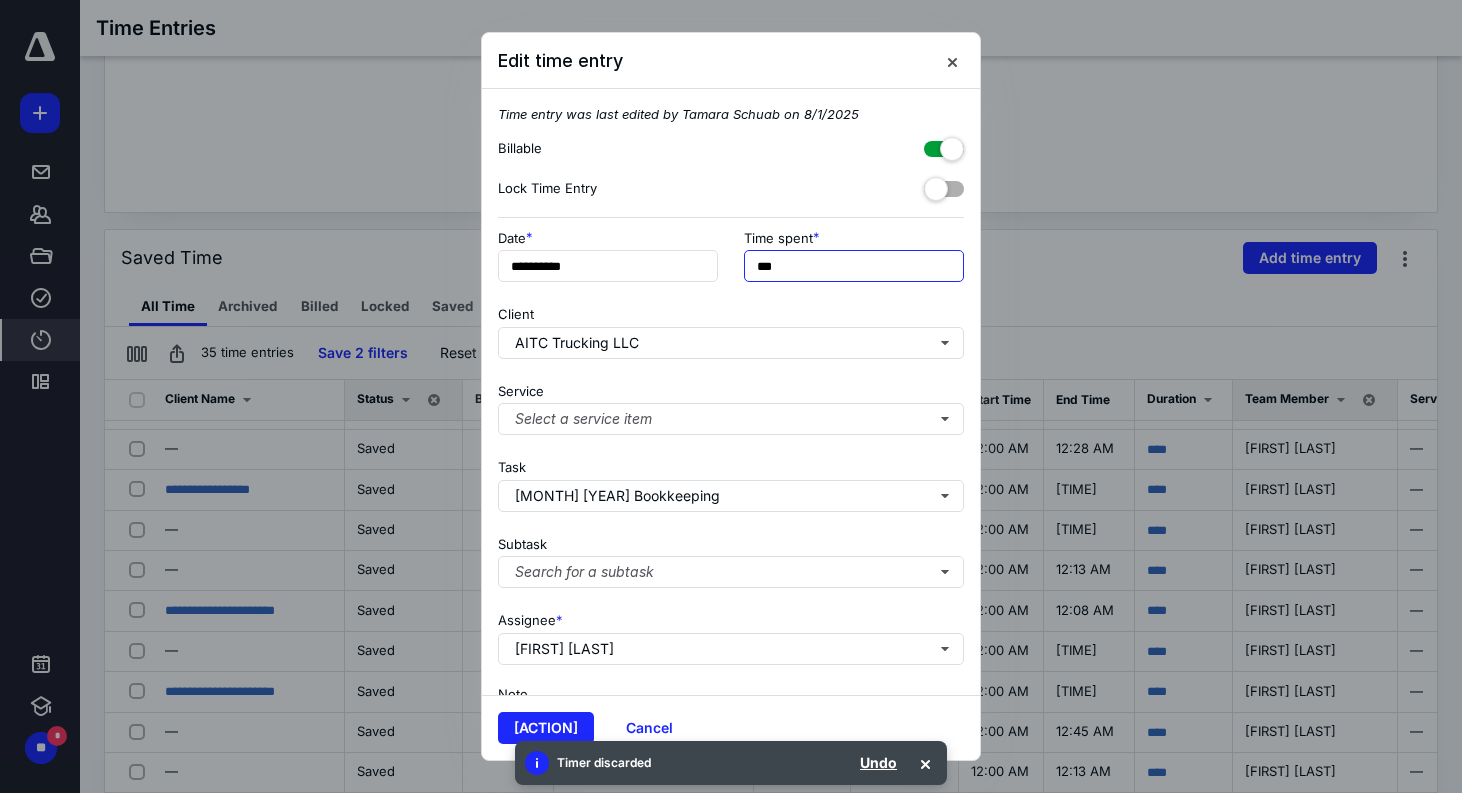 drag, startPoint x: 762, startPoint y: 267, endPoint x: 741, endPoint y: 267, distance: 21 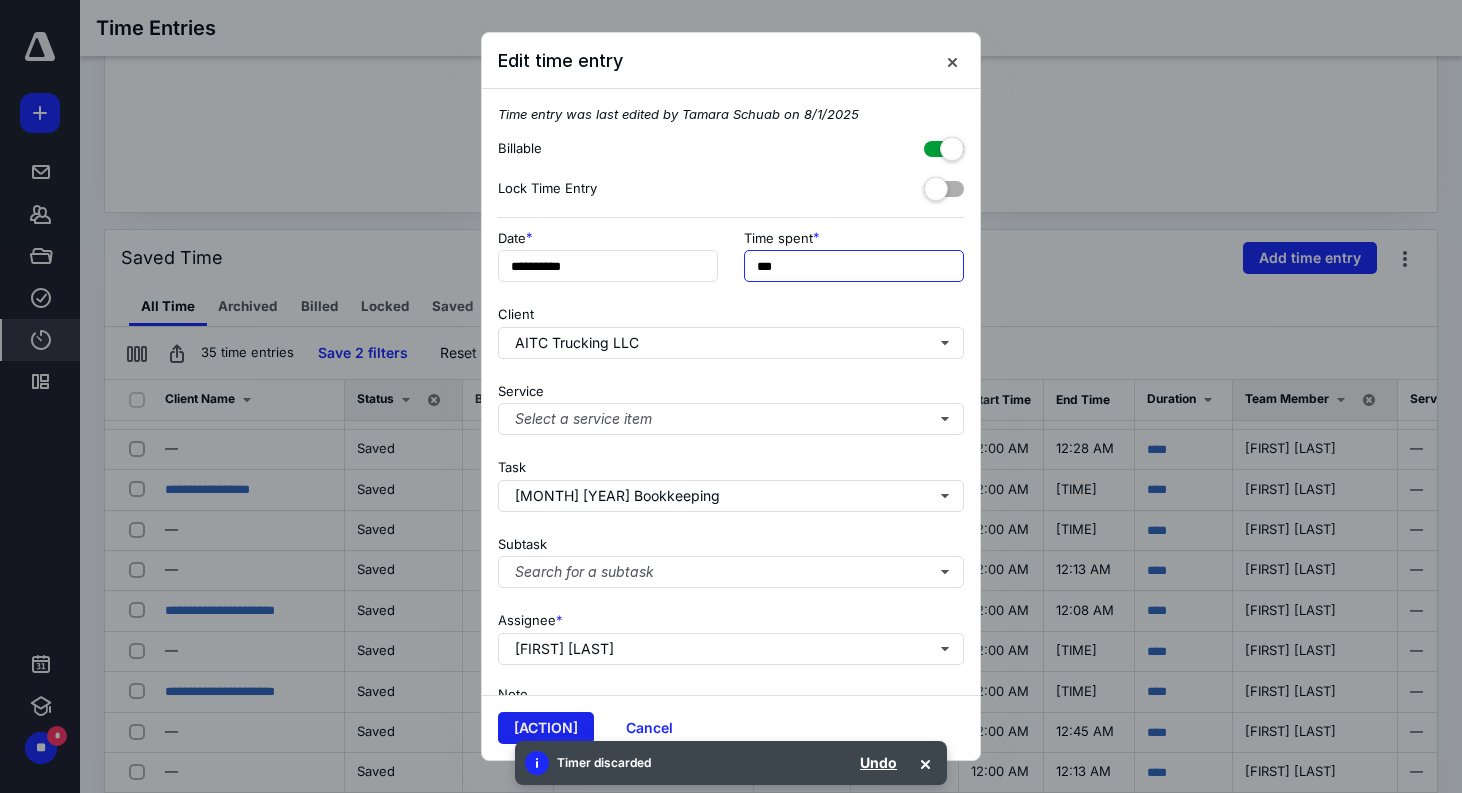 type on "***" 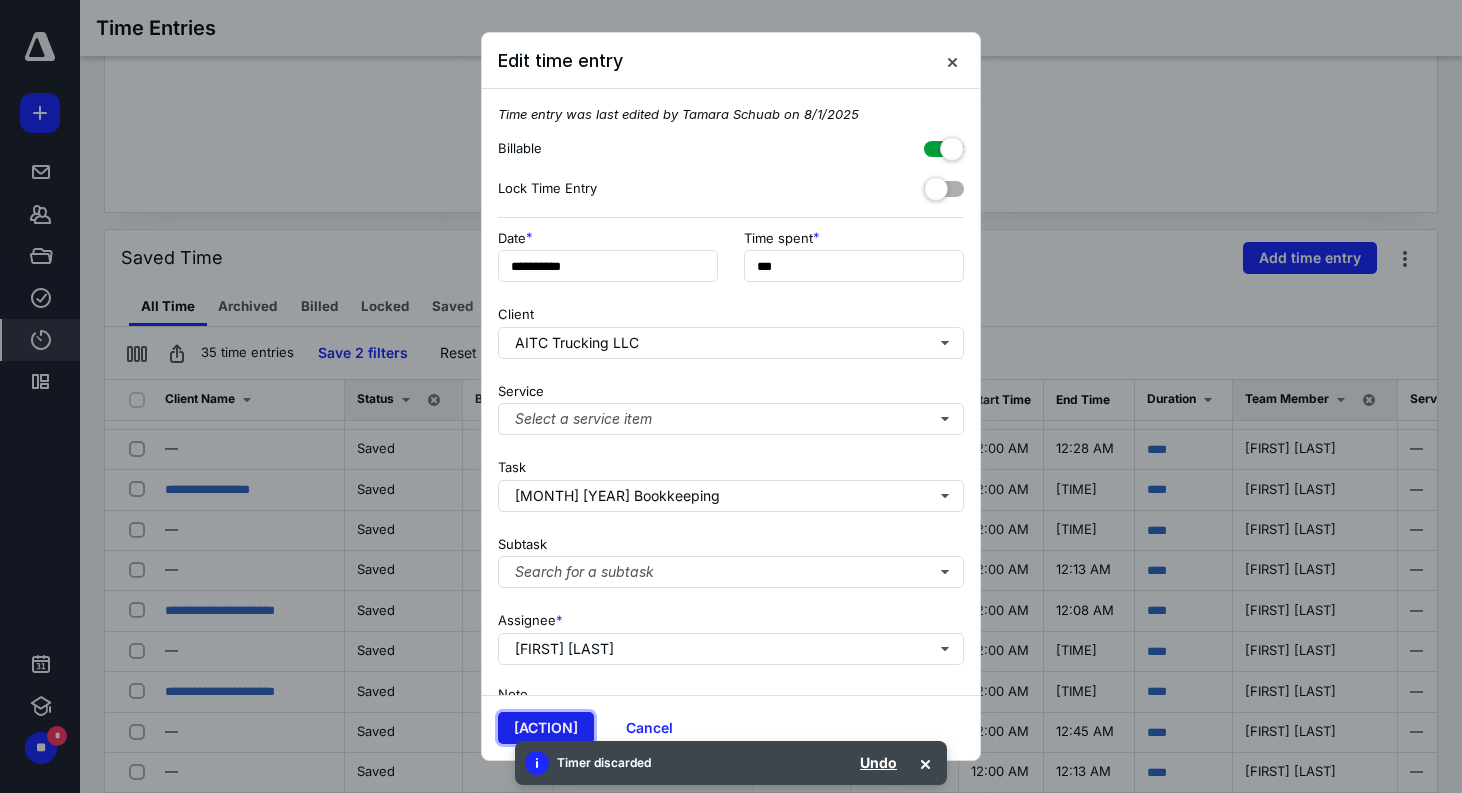 click on "[ACTION]" at bounding box center (546, 728) 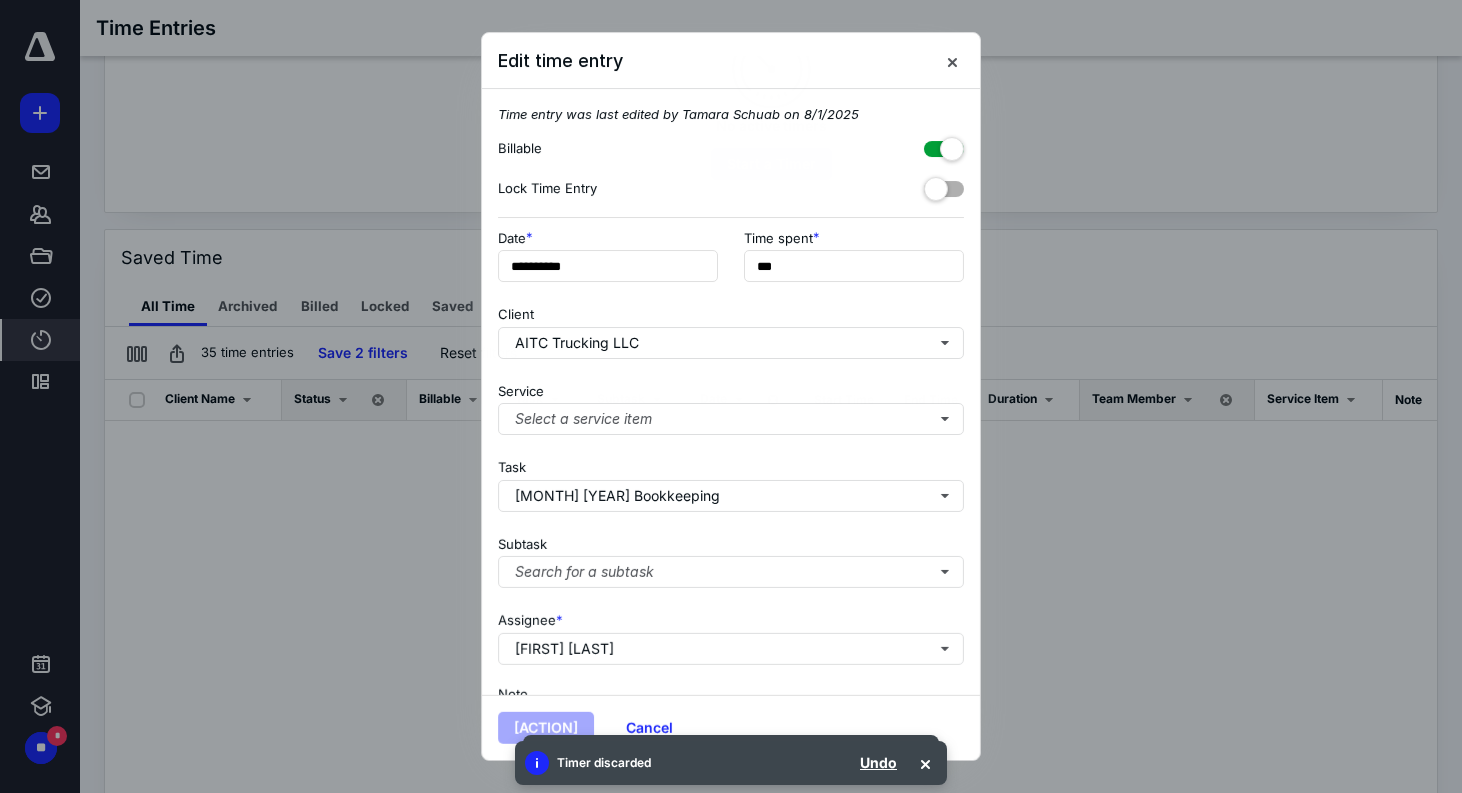 scroll, scrollTop: 0, scrollLeft: 0, axis: both 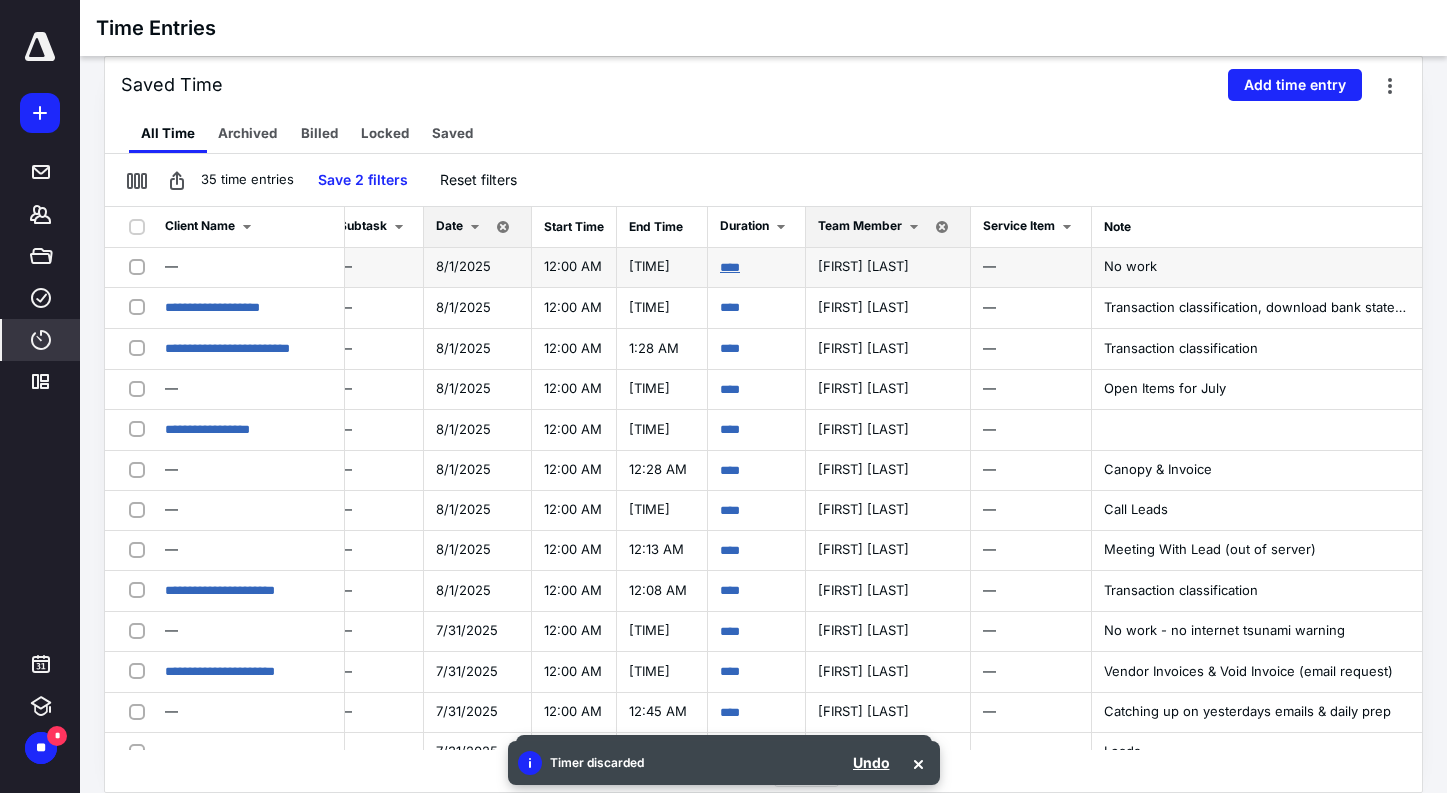 click on "****" at bounding box center [730, 267] 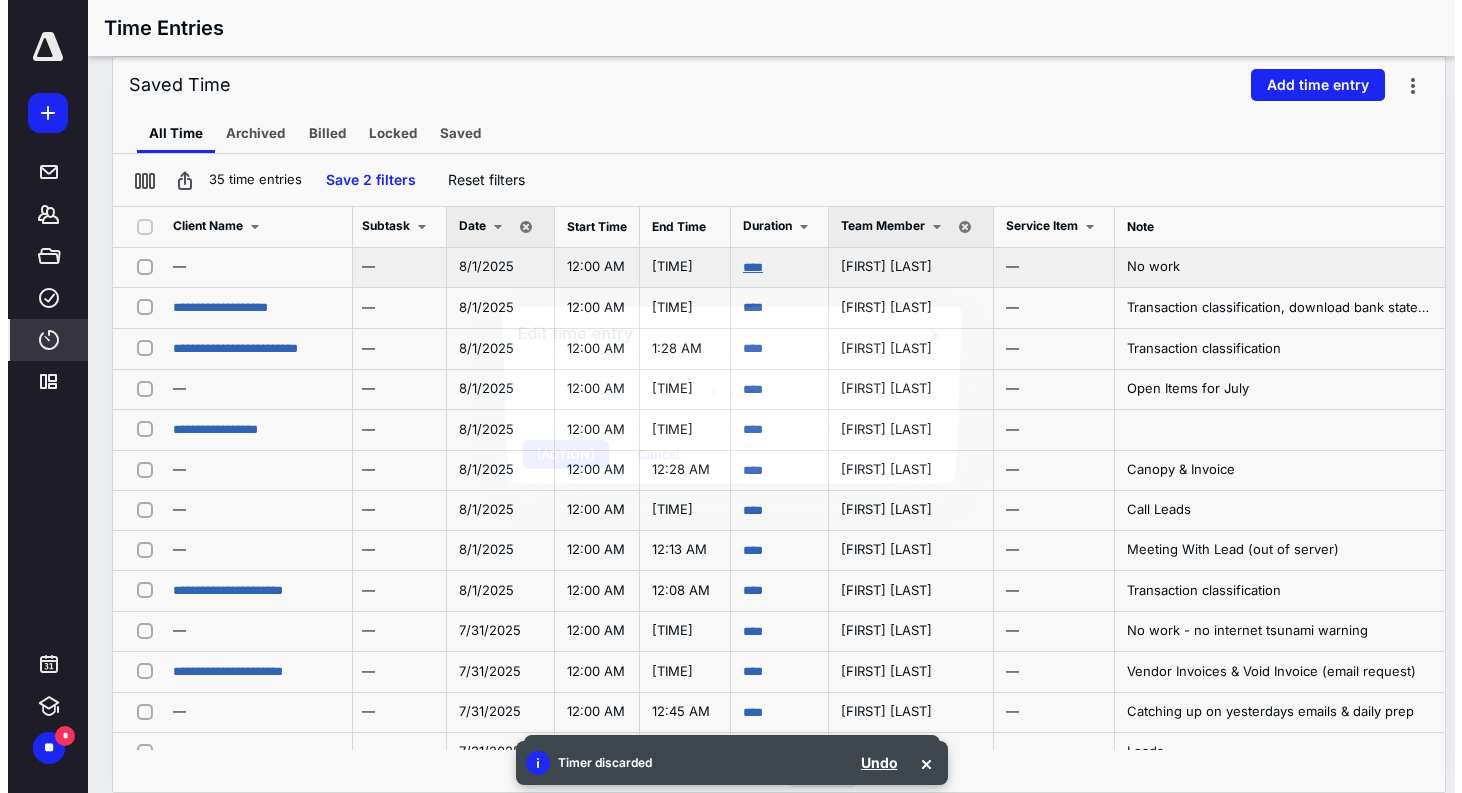 scroll, scrollTop: 0, scrollLeft: 424, axis: horizontal 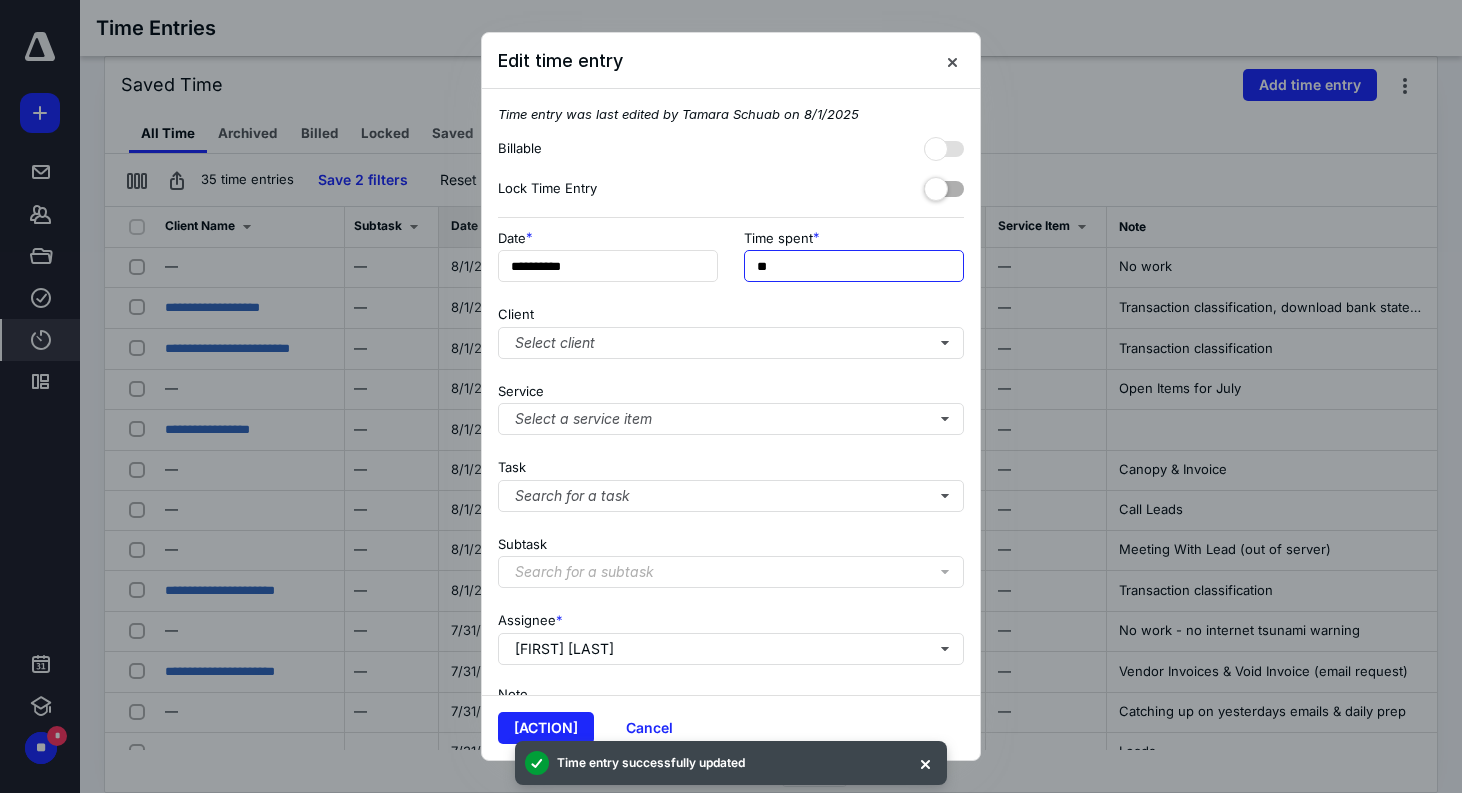drag, startPoint x: 760, startPoint y: 266, endPoint x: 743, endPoint y: 266, distance: 17 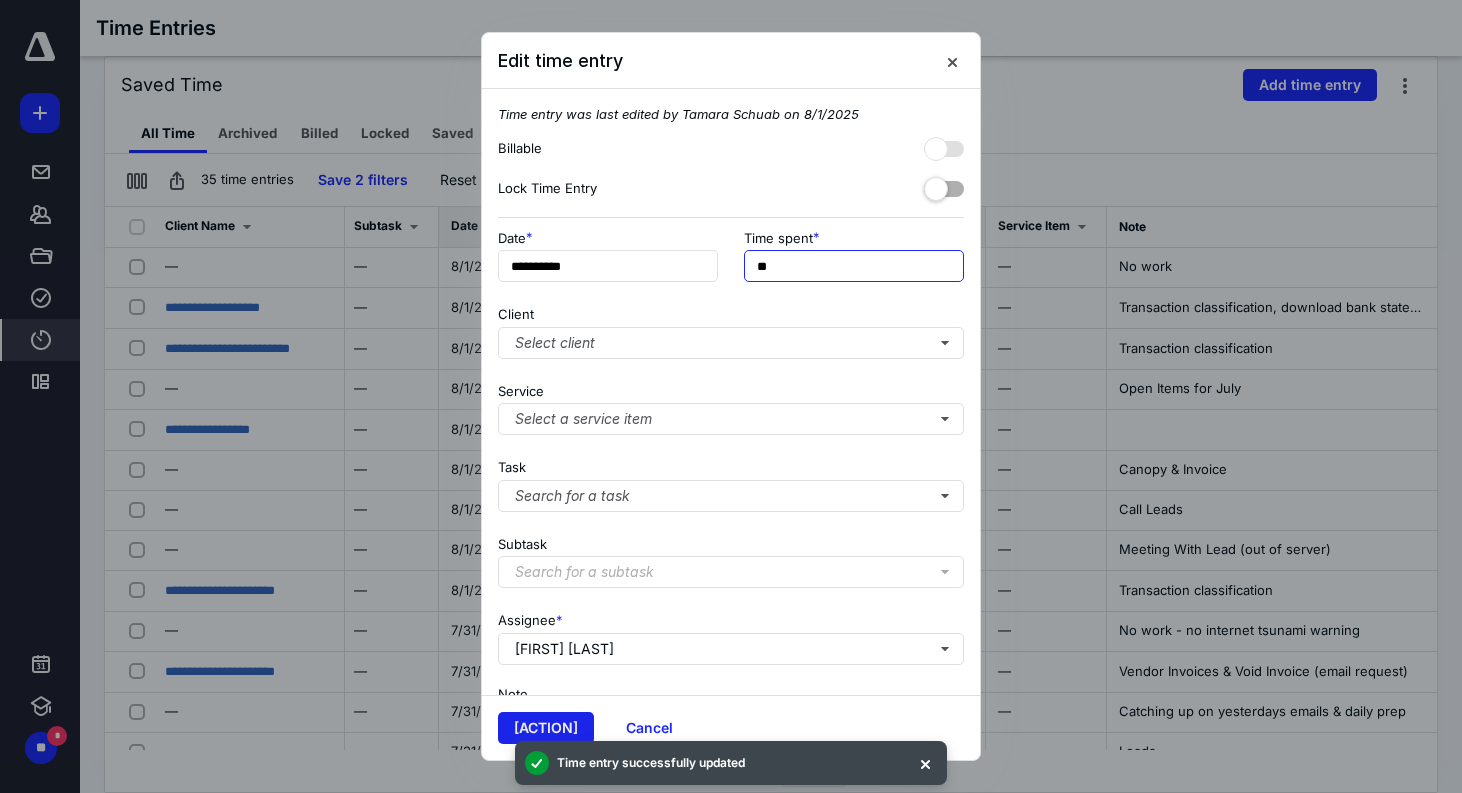type on "**" 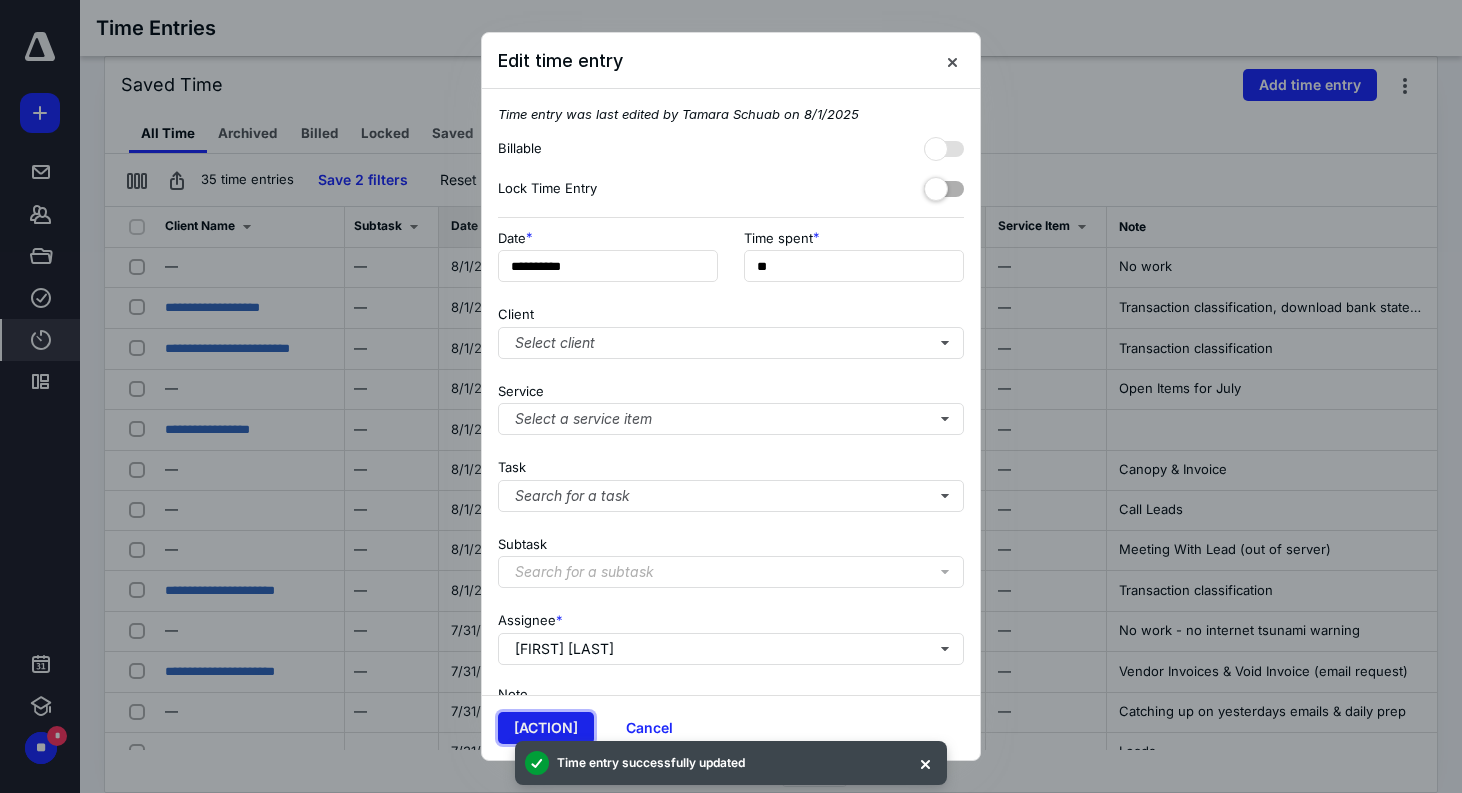 click on "[ACTION]" at bounding box center [546, 728] 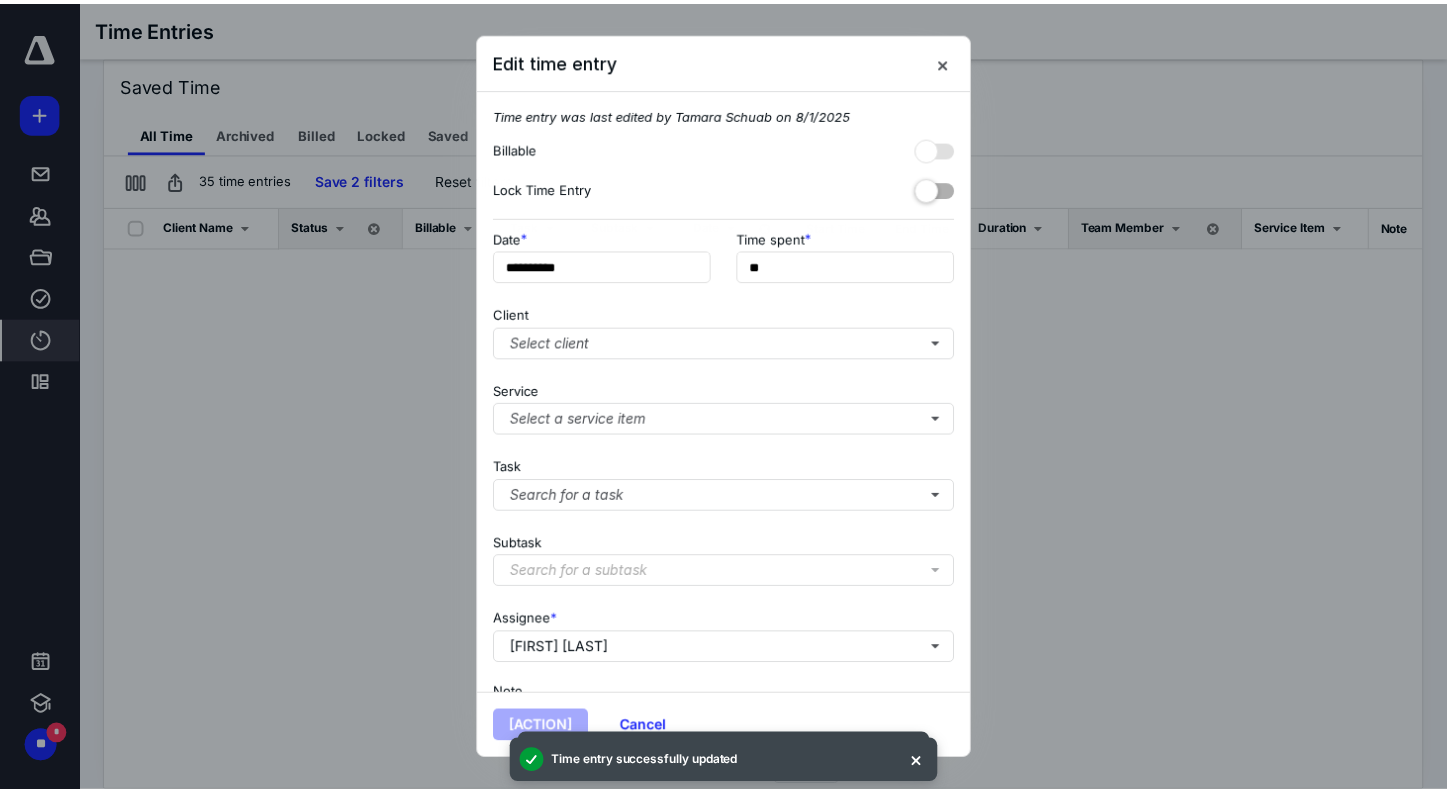 scroll, scrollTop: 0, scrollLeft: 0, axis: both 